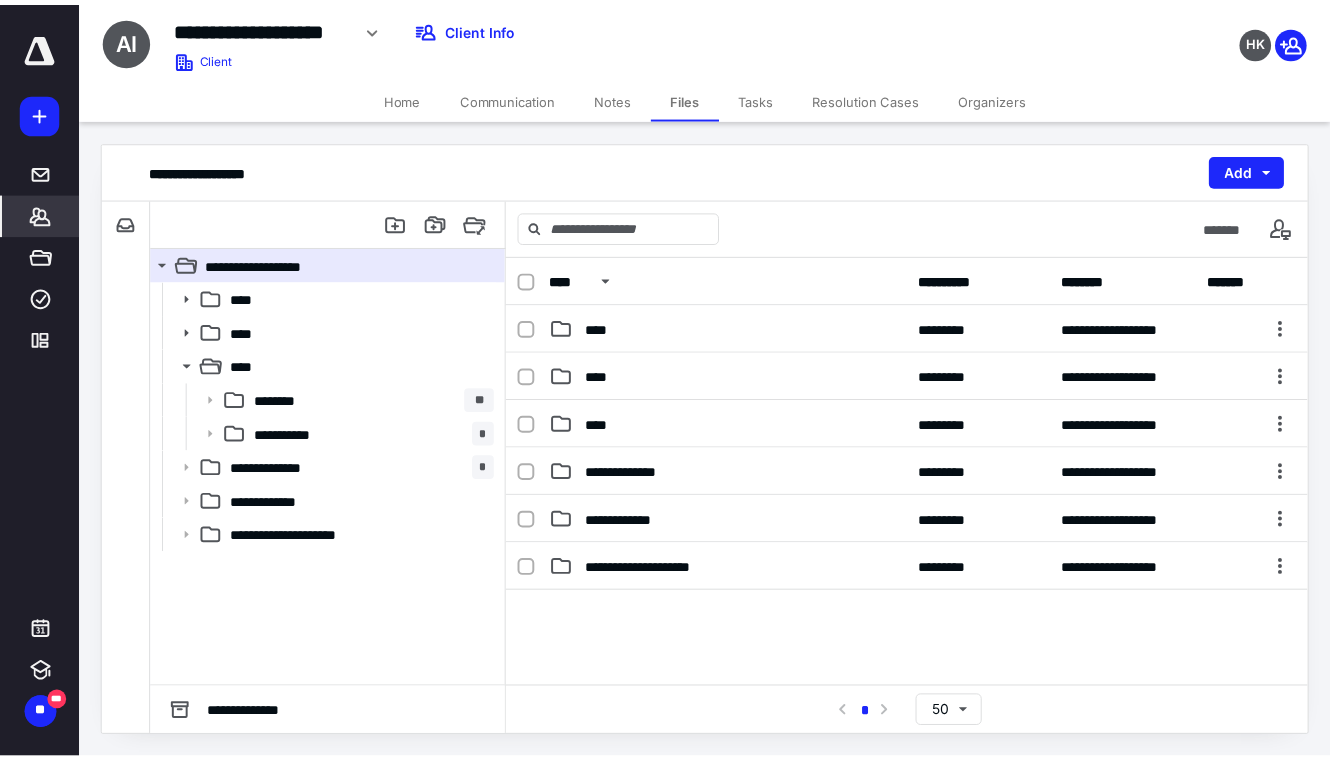 scroll, scrollTop: 0, scrollLeft: 0, axis: both 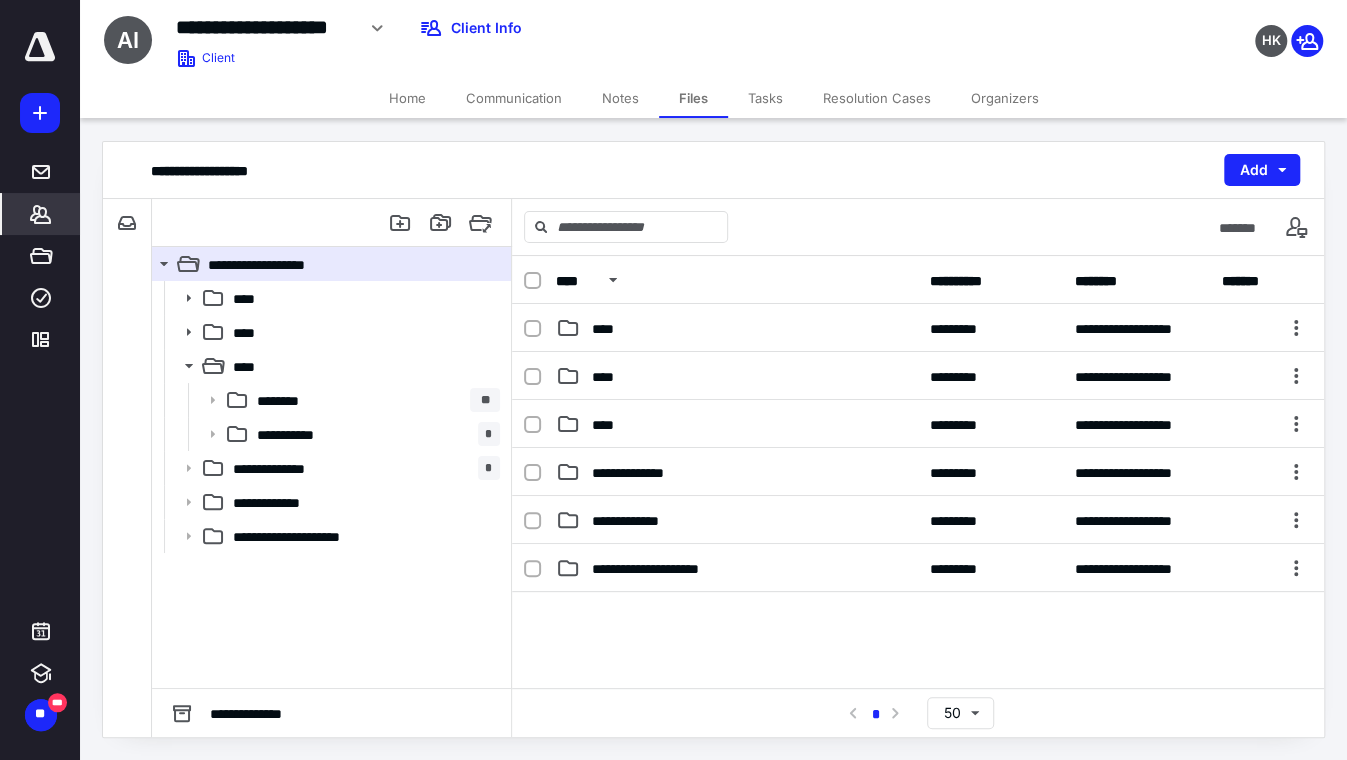 click on "*******" at bounding box center (41, 214) 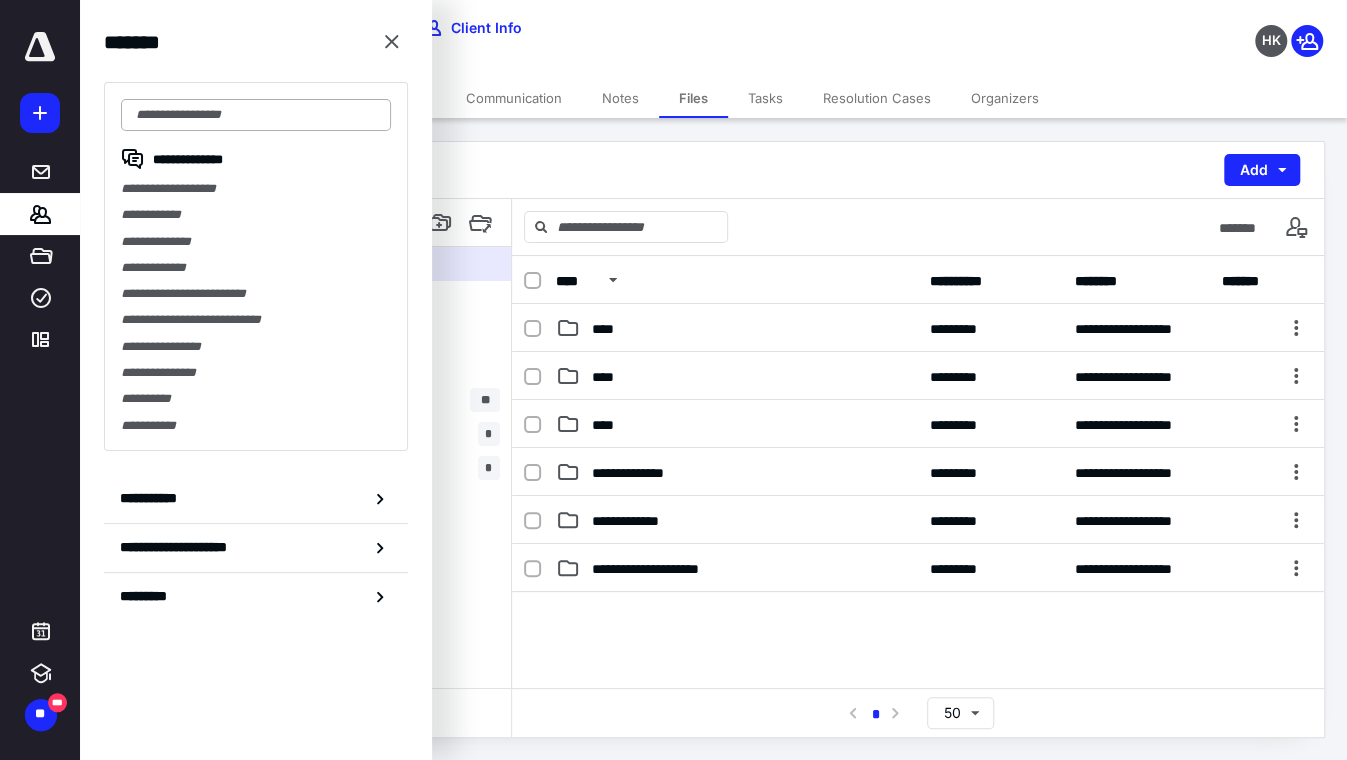 click at bounding box center [256, 115] 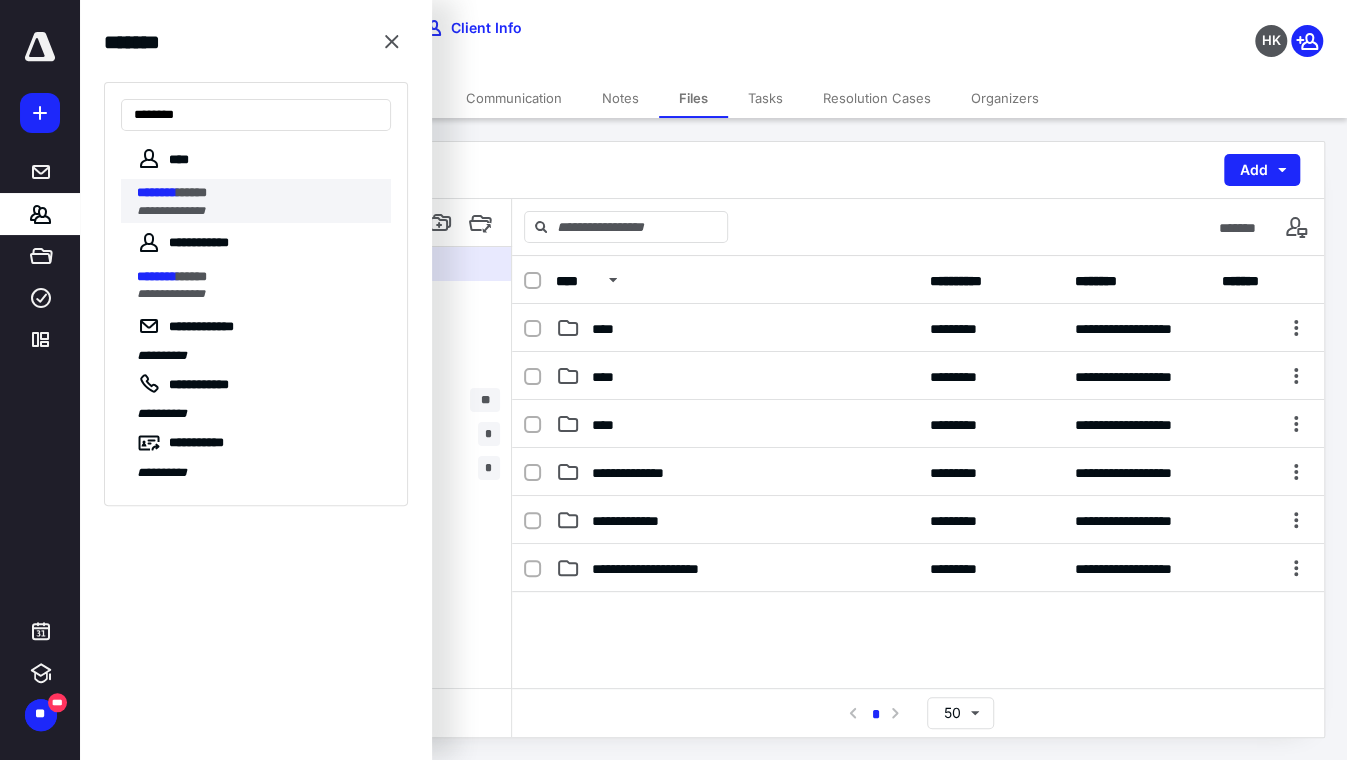 type on "********" 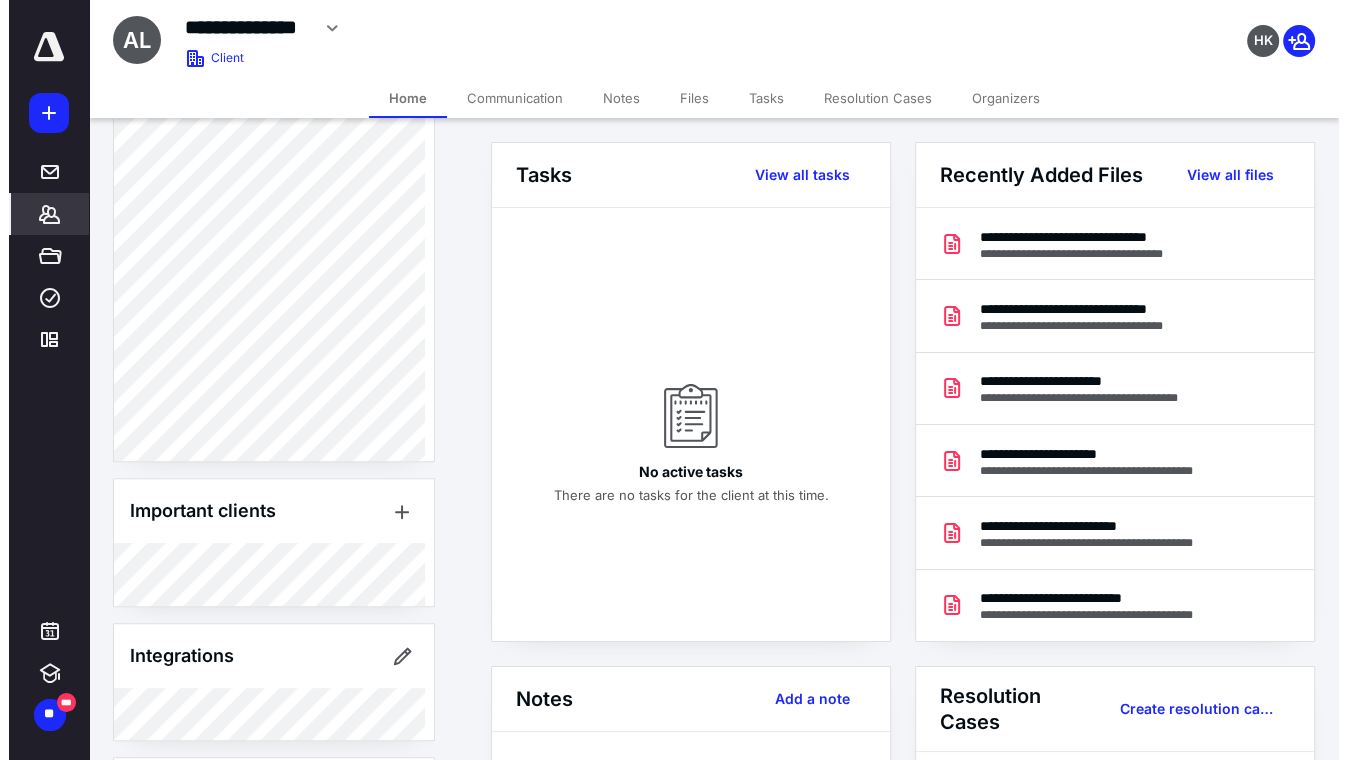 scroll, scrollTop: 555, scrollLeft: 0, axis: vertical 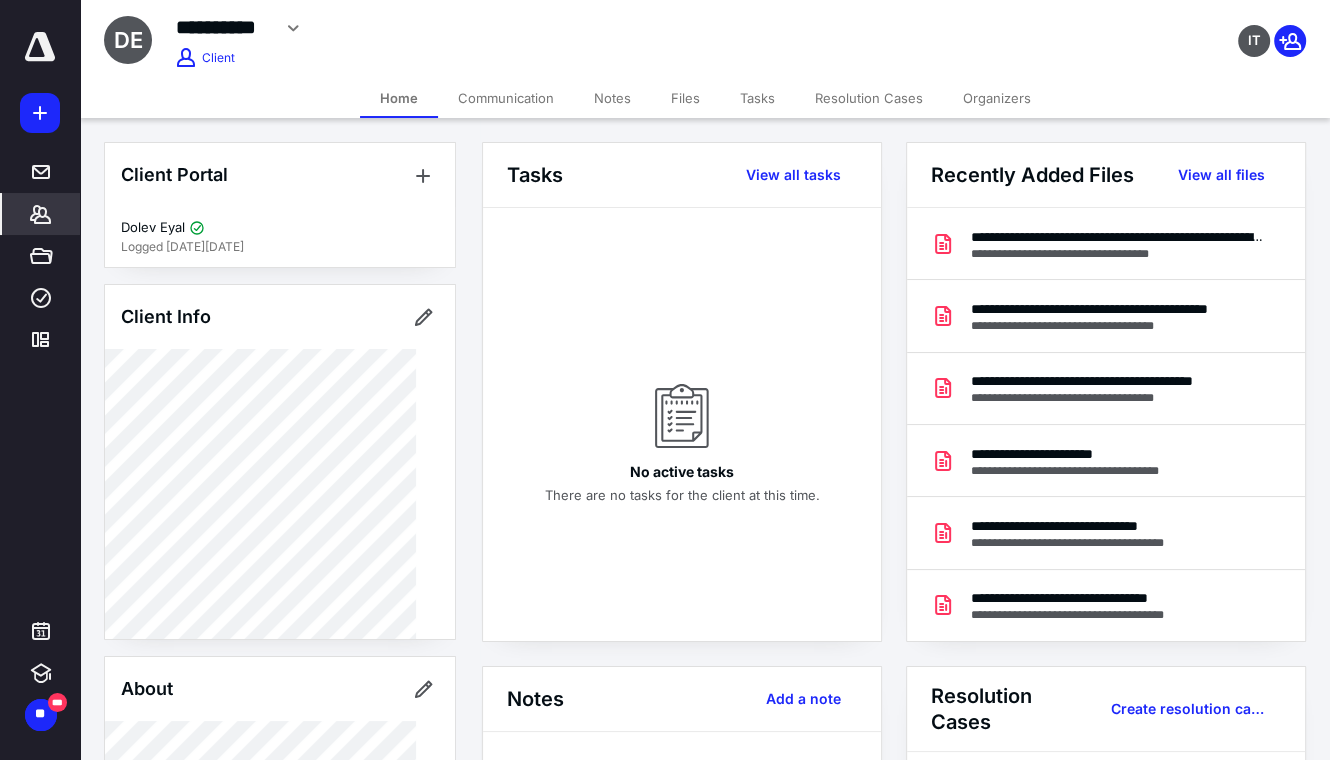 click on "Files" at bounding box center [685, 98] 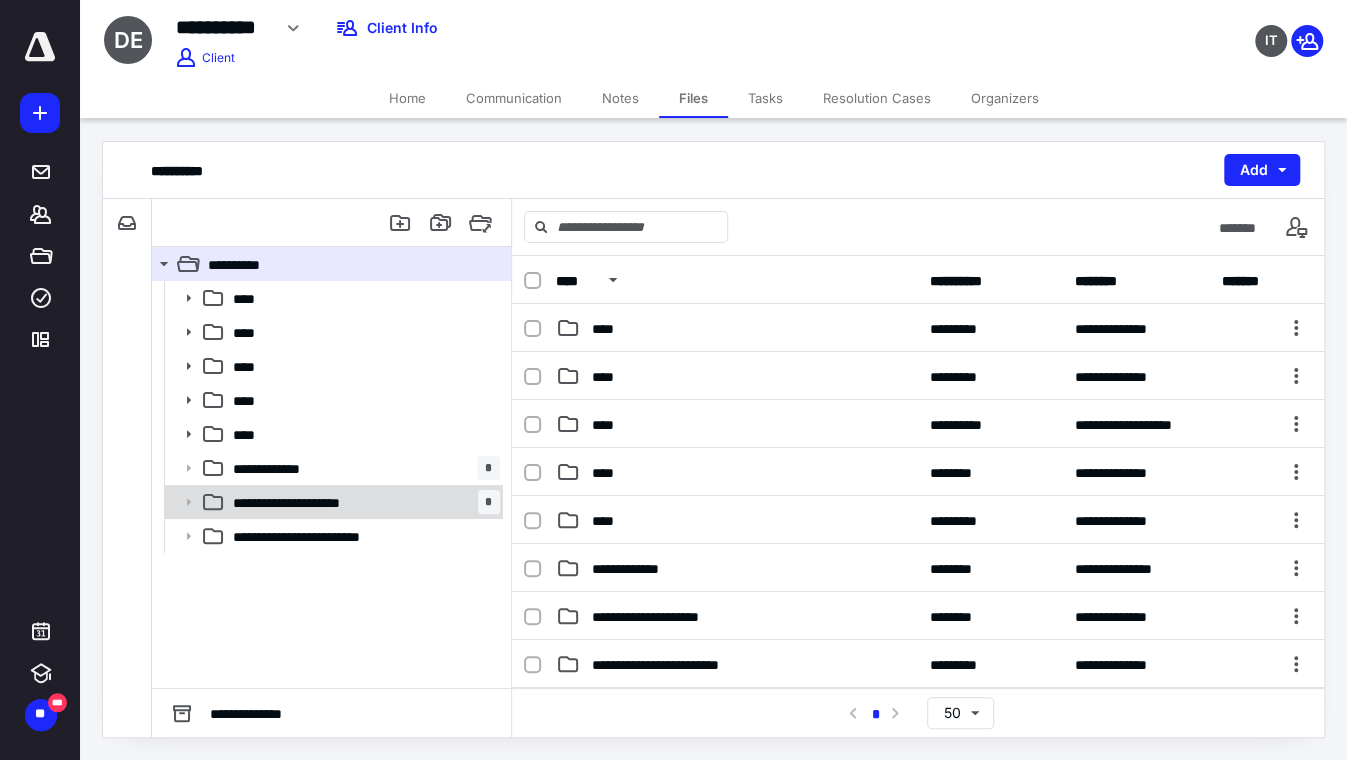 click on "**********" at bounding box center [299, 502] 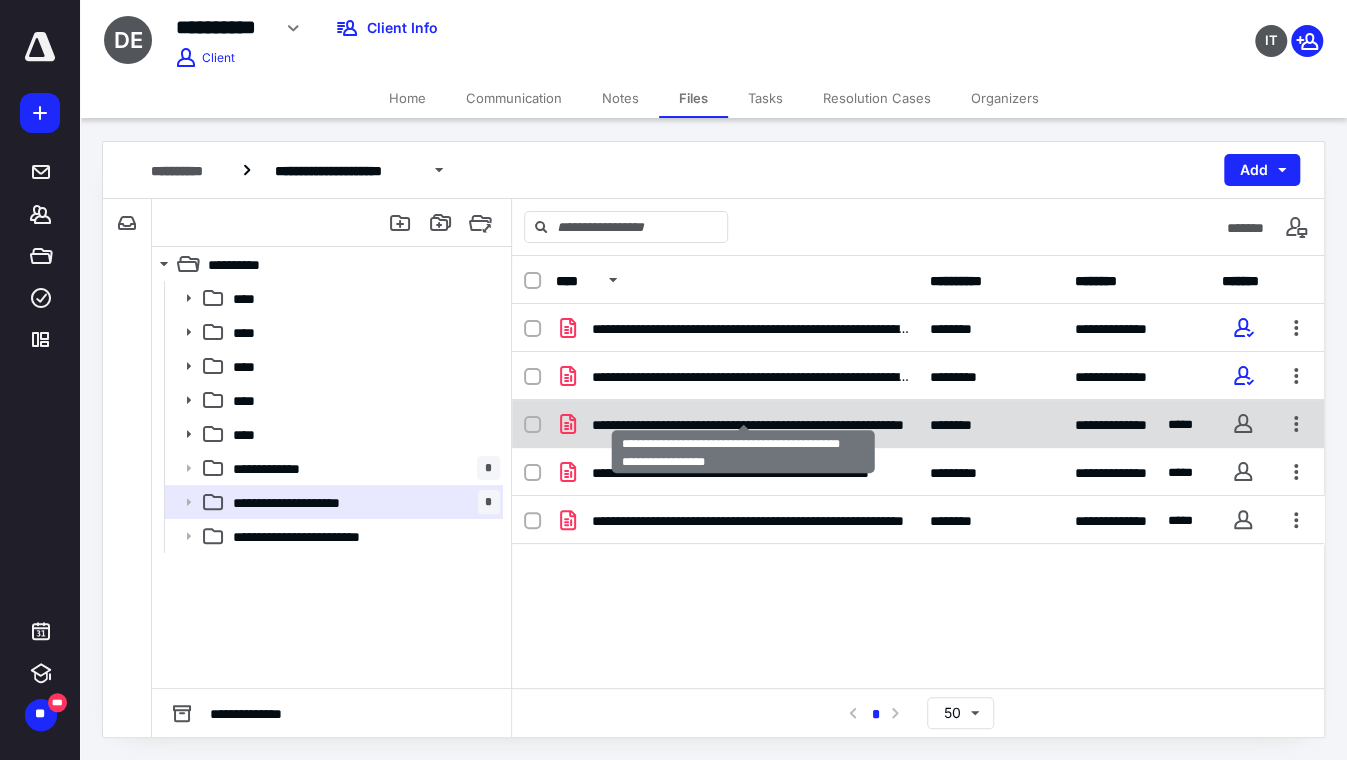 click on "**********" at bounding box center (752, 424) 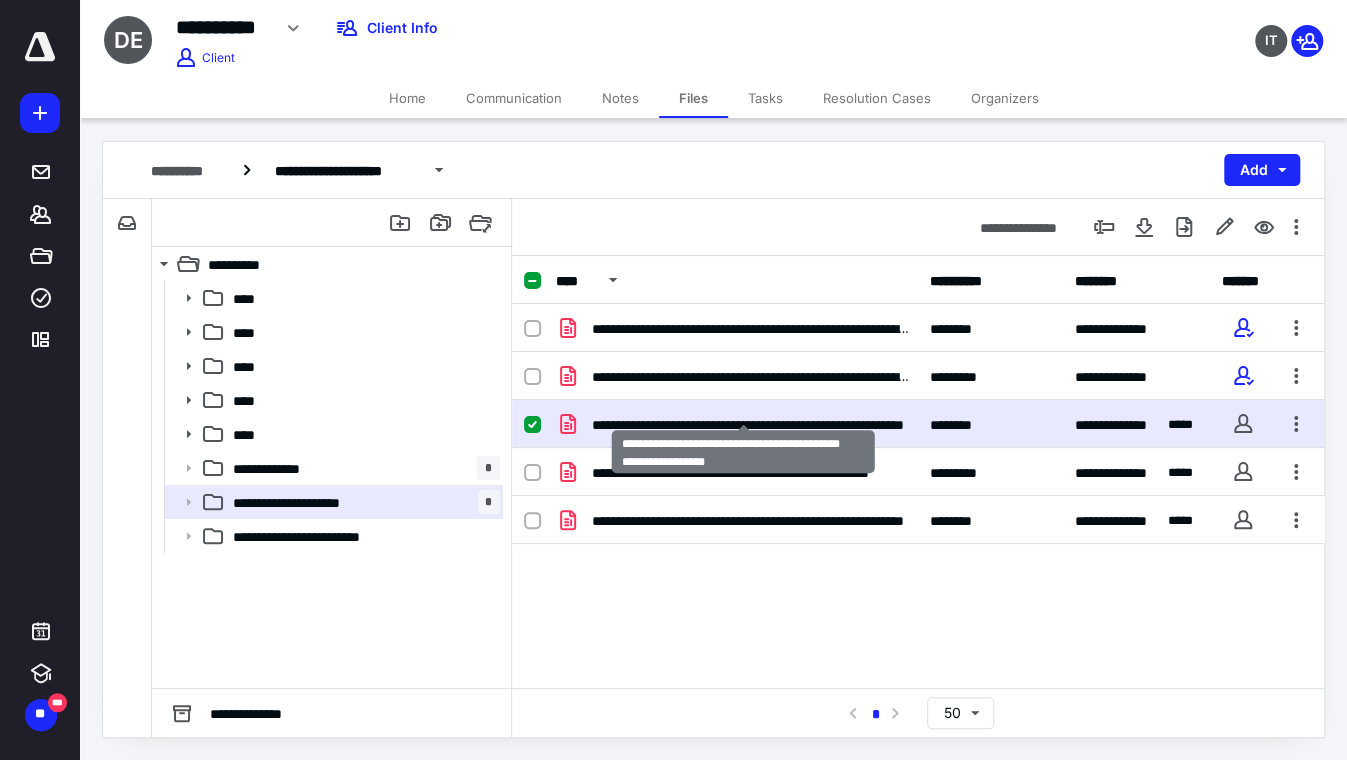 click on "**********" at bounding box center [752, 424] 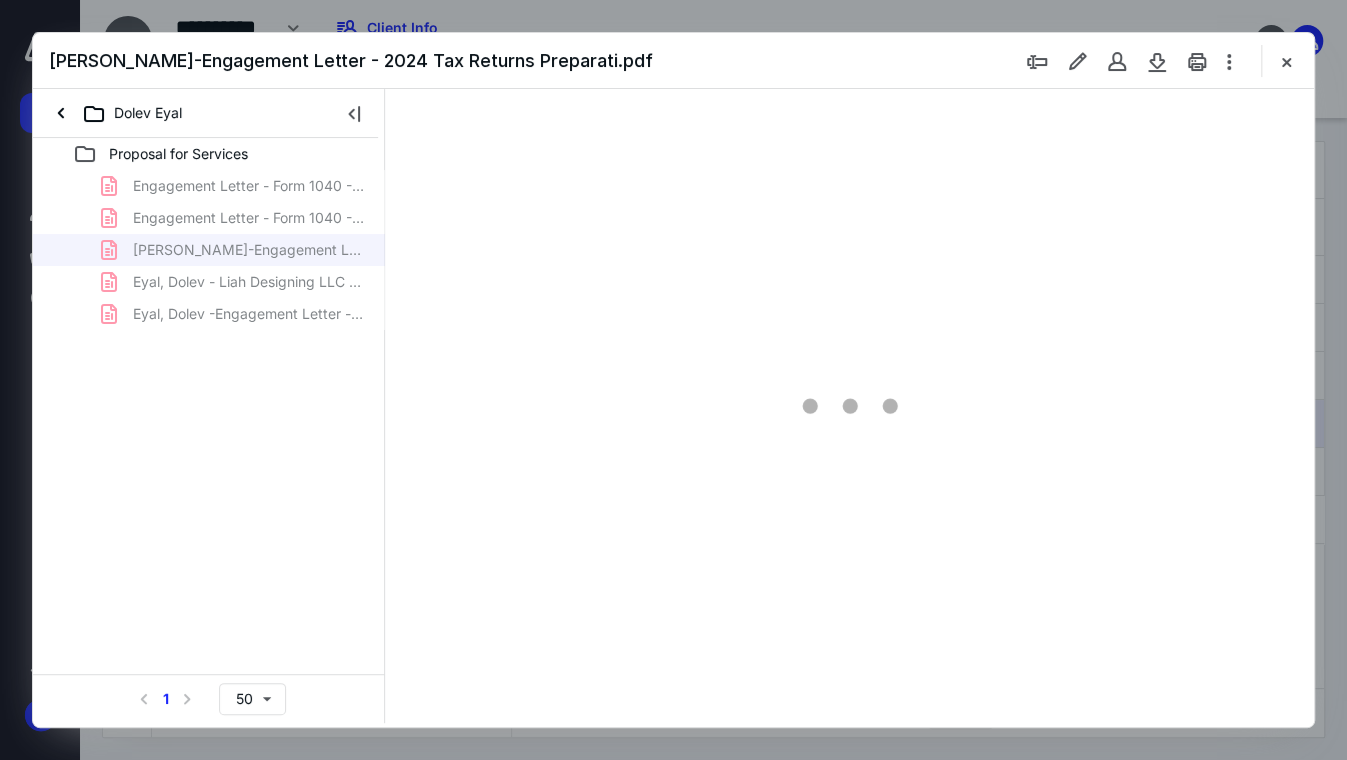 scroll, scrollTop: 0, scrollLeft: 0, axis: both 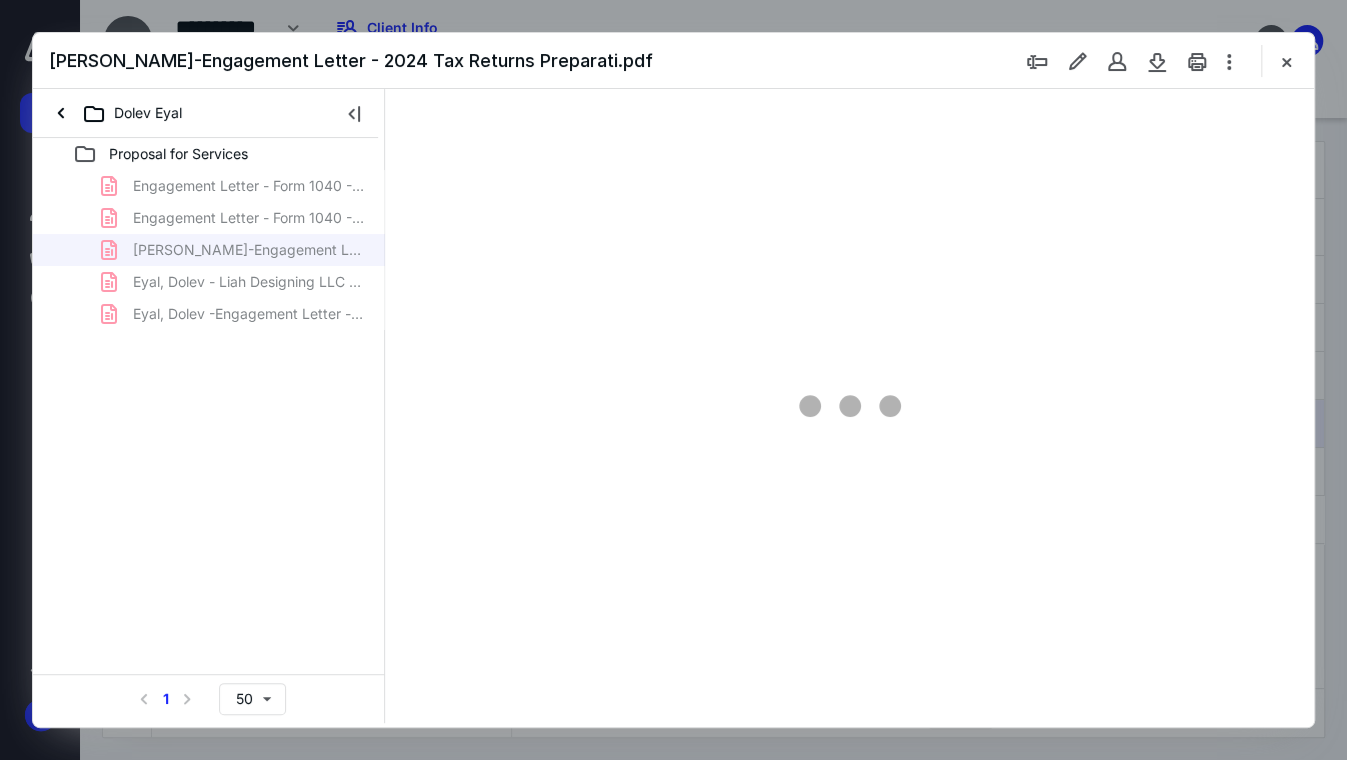 type on "71" 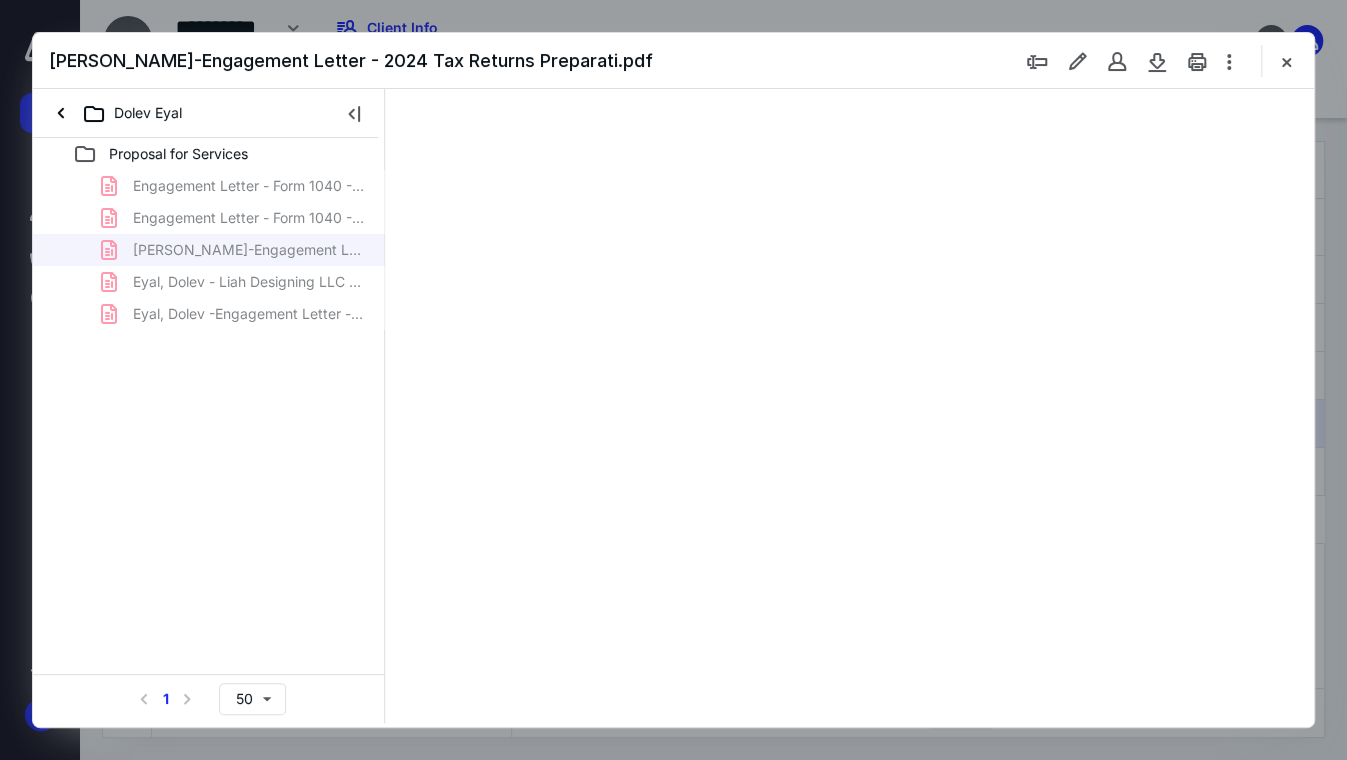 scroll, scrollTop: 79, scrollLeft: 0, axis: vertical 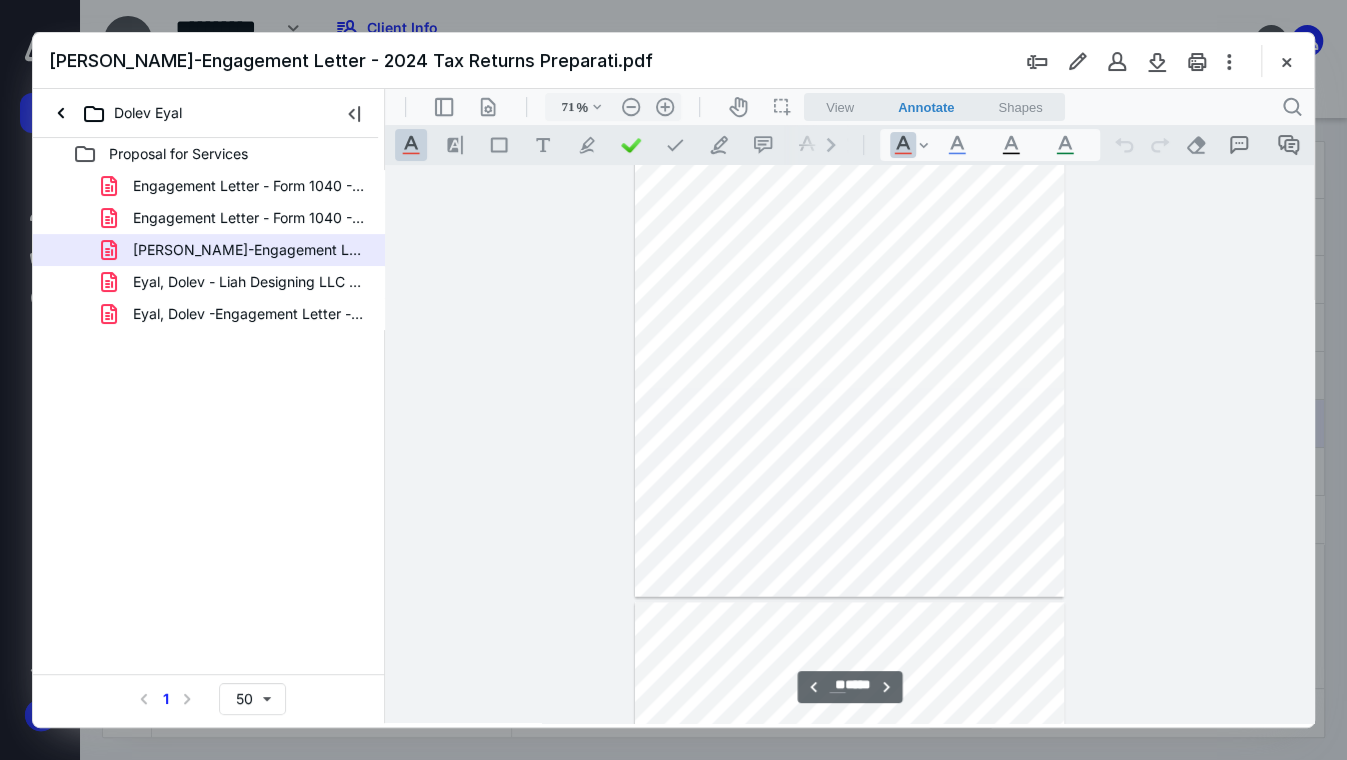 type on "**" 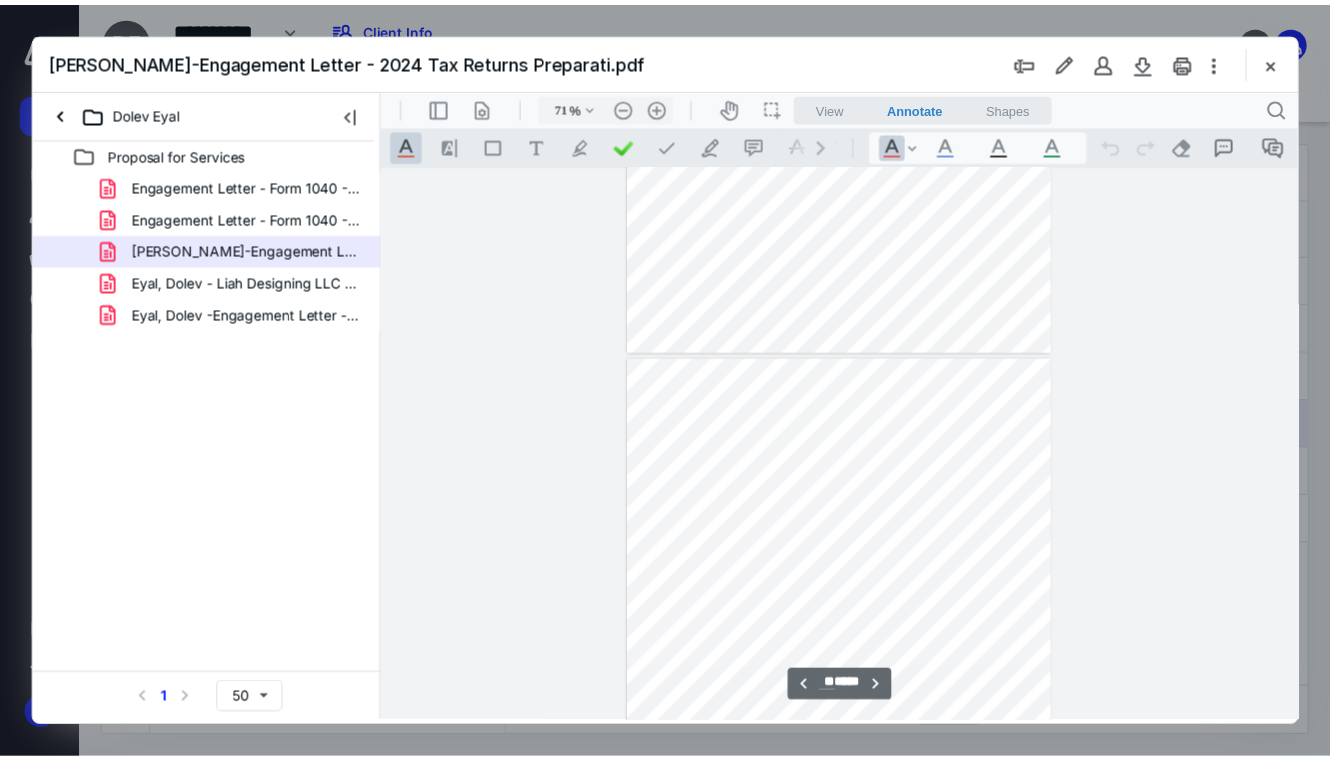 scroll, scrollTop: 8748, scrollLeft: 0, axis: vertical 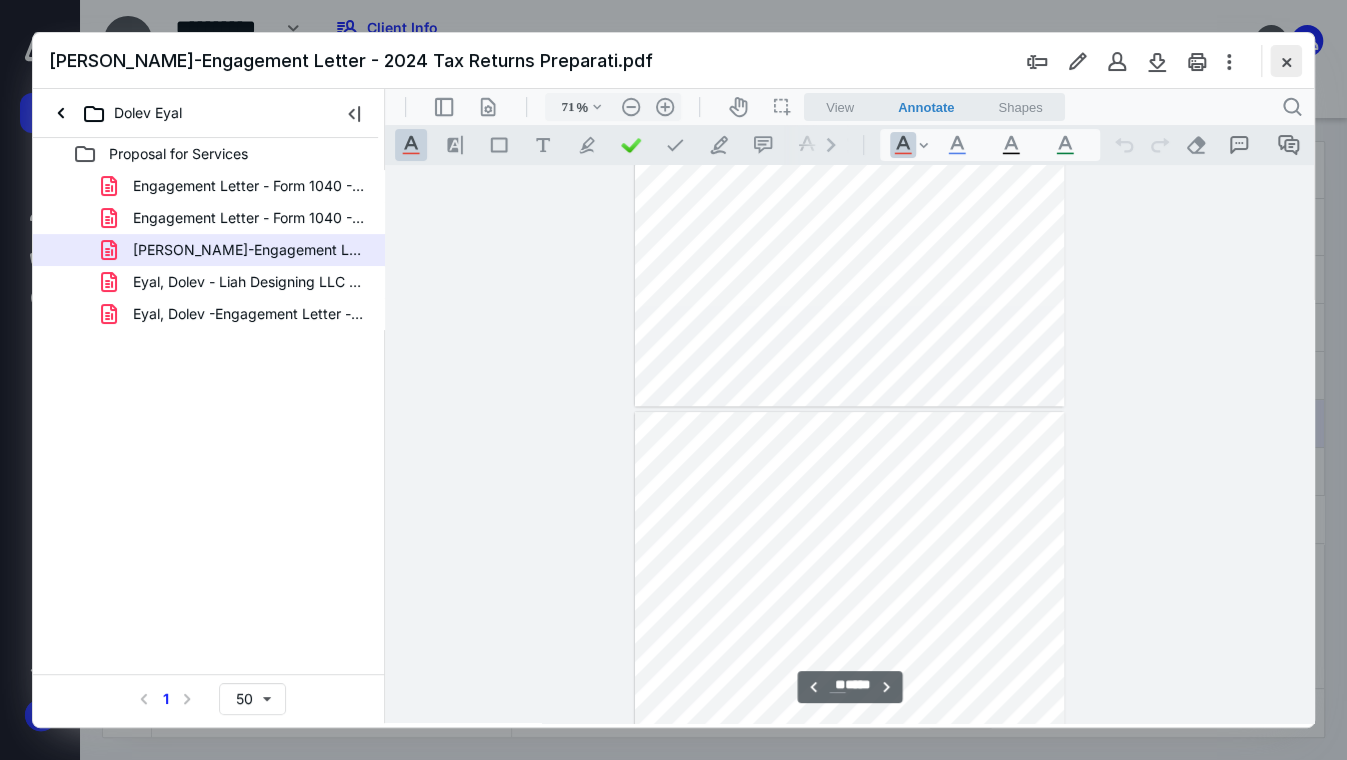 click at bounding box center (1286, 61) 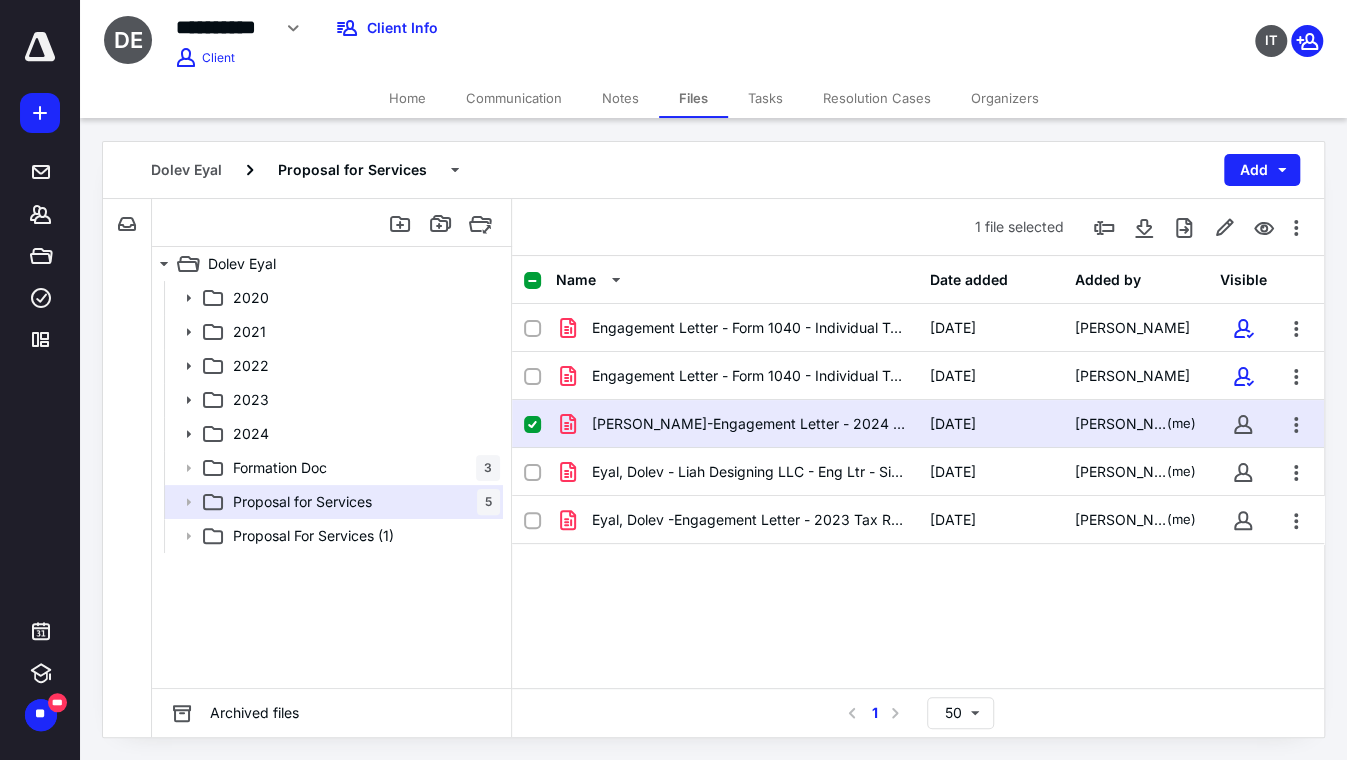 click on "Home" at bounding box center (407, 98) 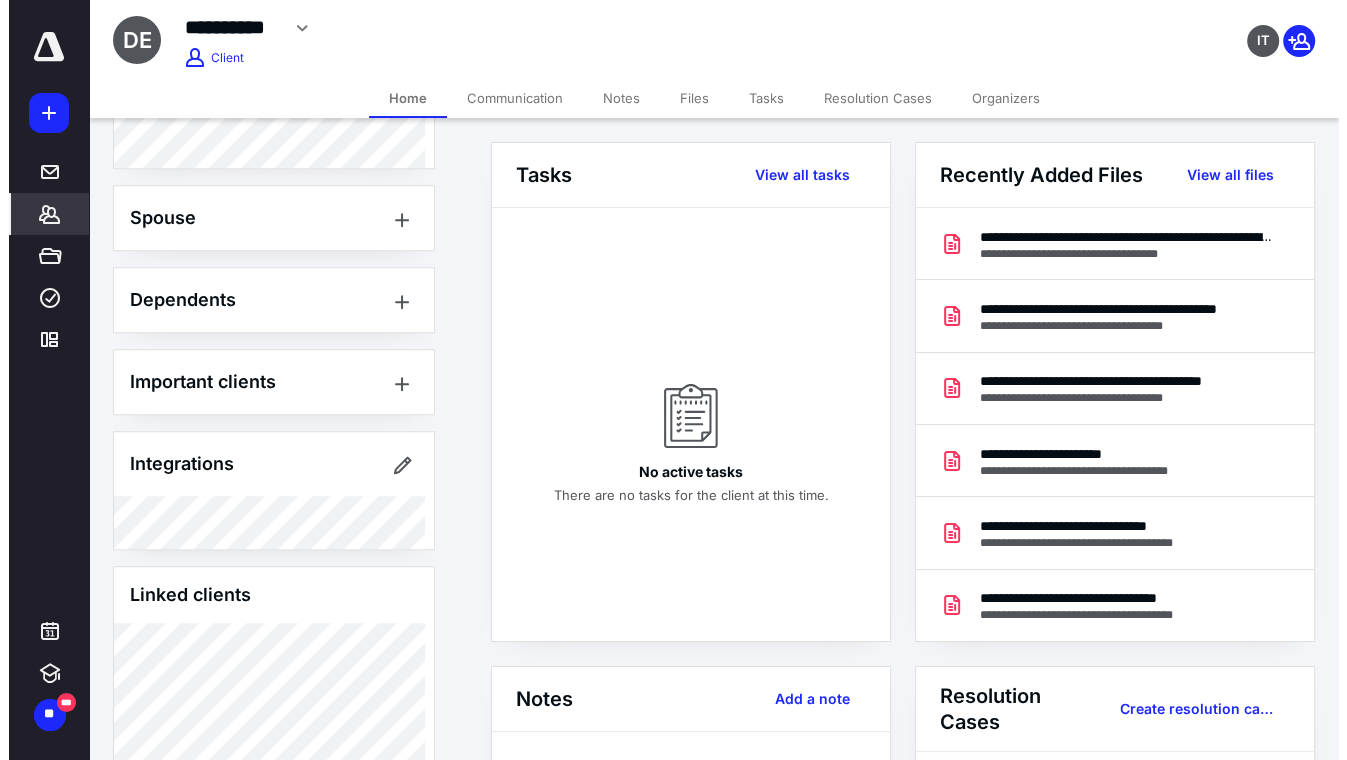 scroll, scrollTop: 888, scrollLeft: 0, axis: vertical 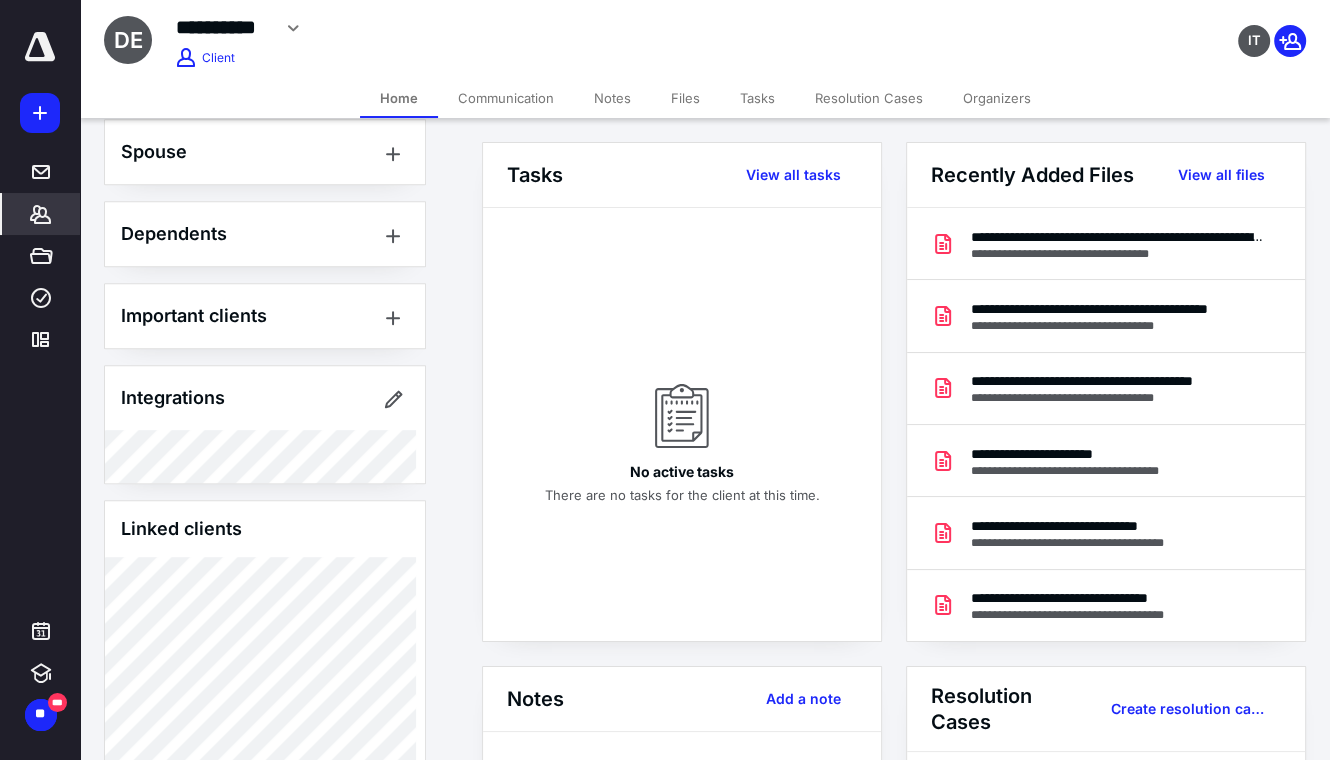 click 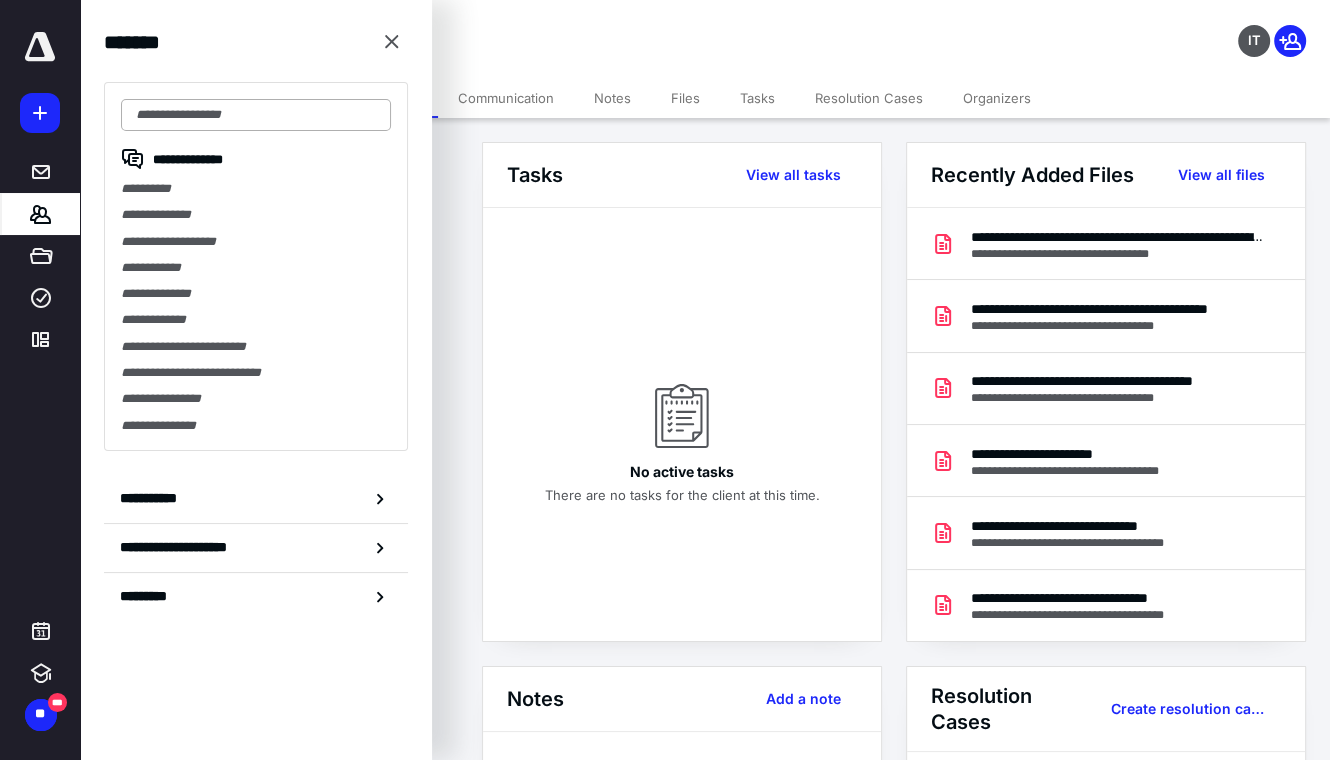 drag, startPoint x: 277, startPoint y: 94, endPoint x: 265, endPoint y: 108, distance: 18.439089 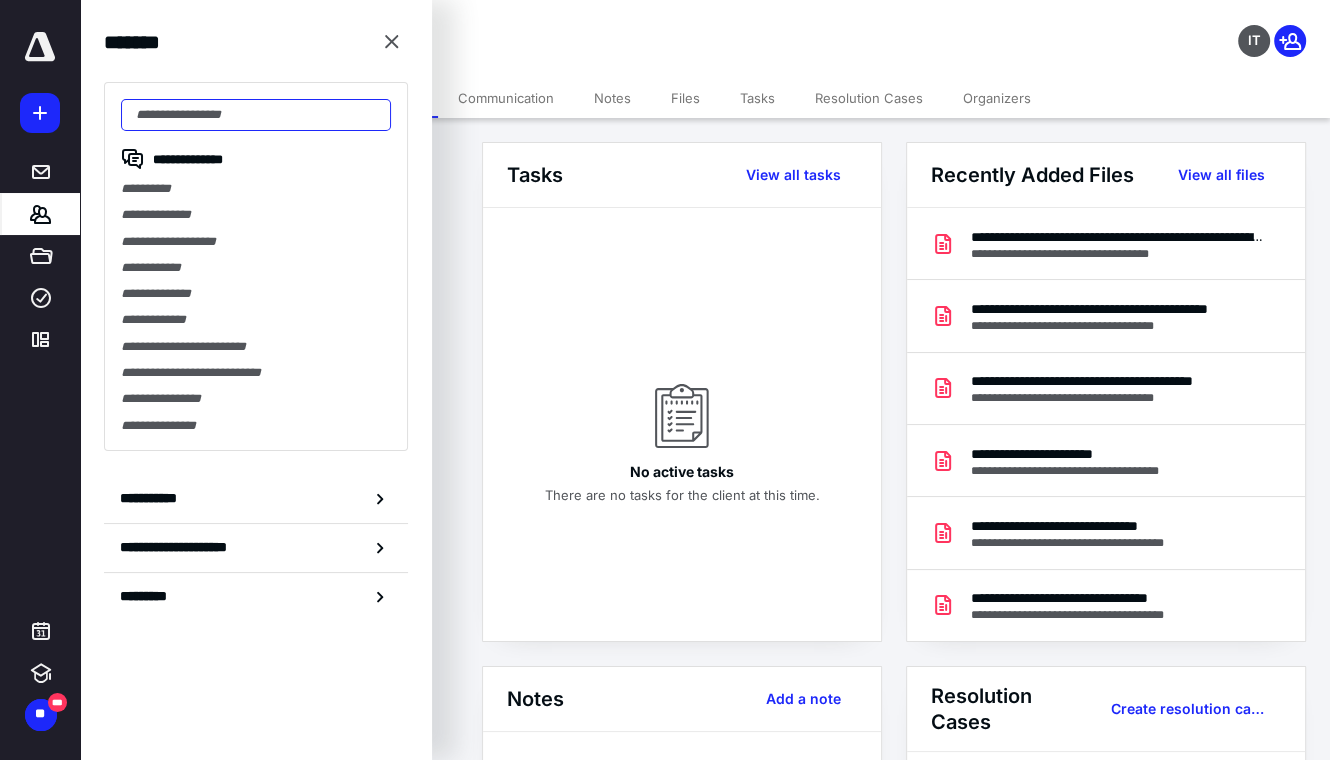 click at bounding box center (256, 115) 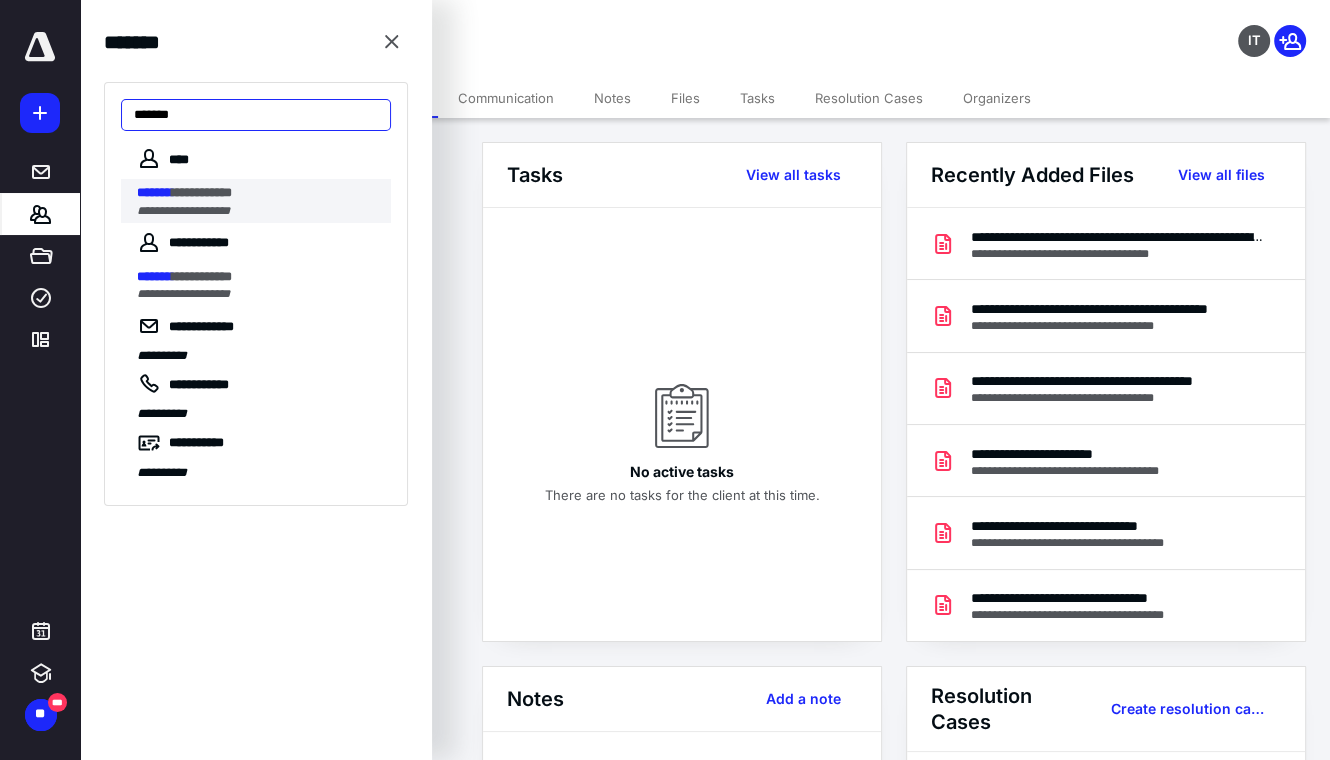 type on "*******" 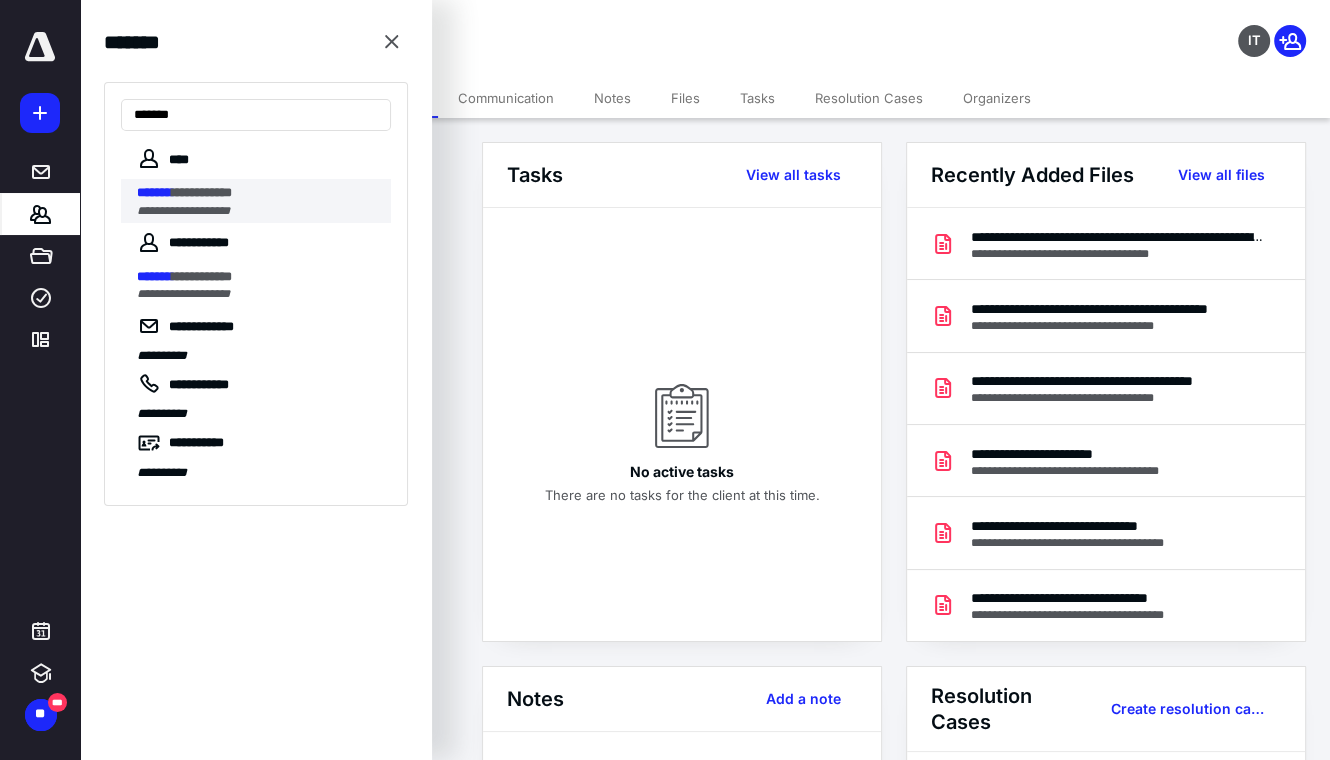 click on "**********" at bounding box center (258, 193) 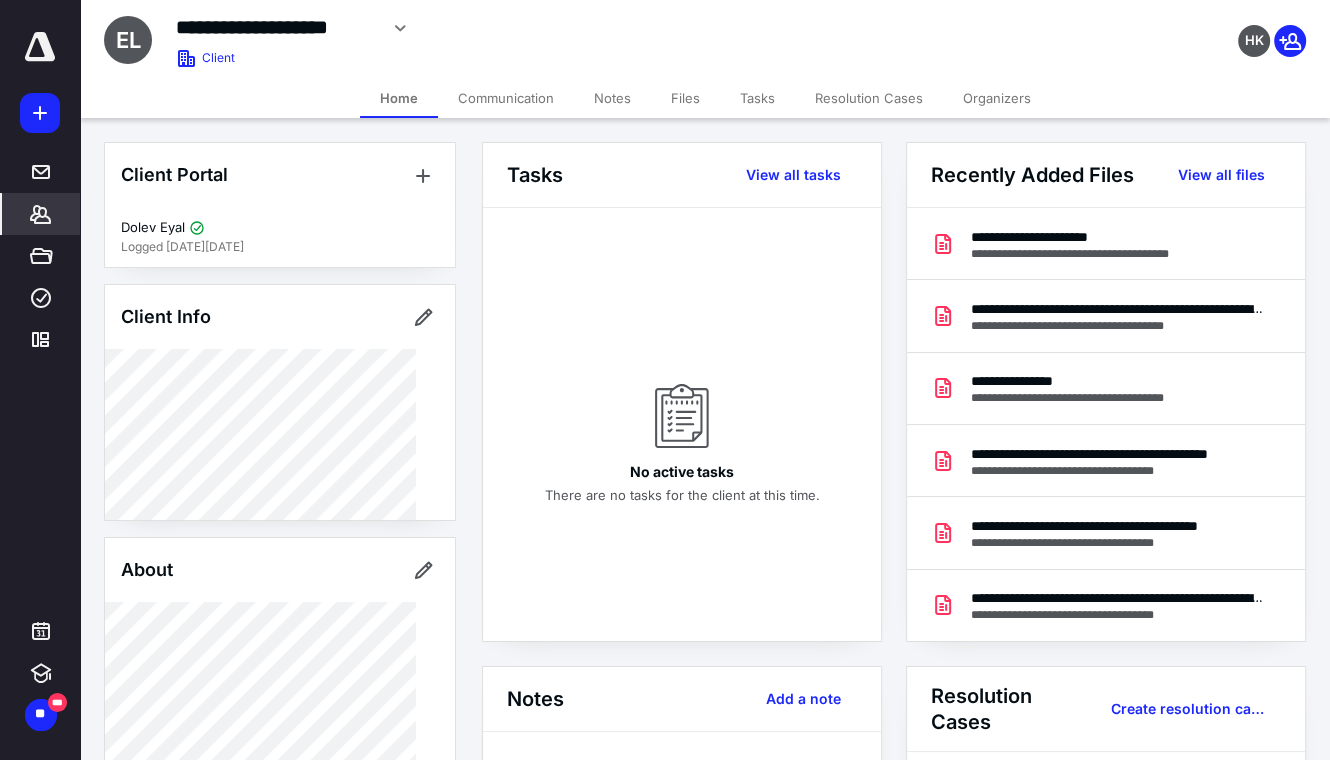 drag, startPoint x: 687, startPoint y: 94, endPoint x: 645, endPoint y: 94, distance: 42 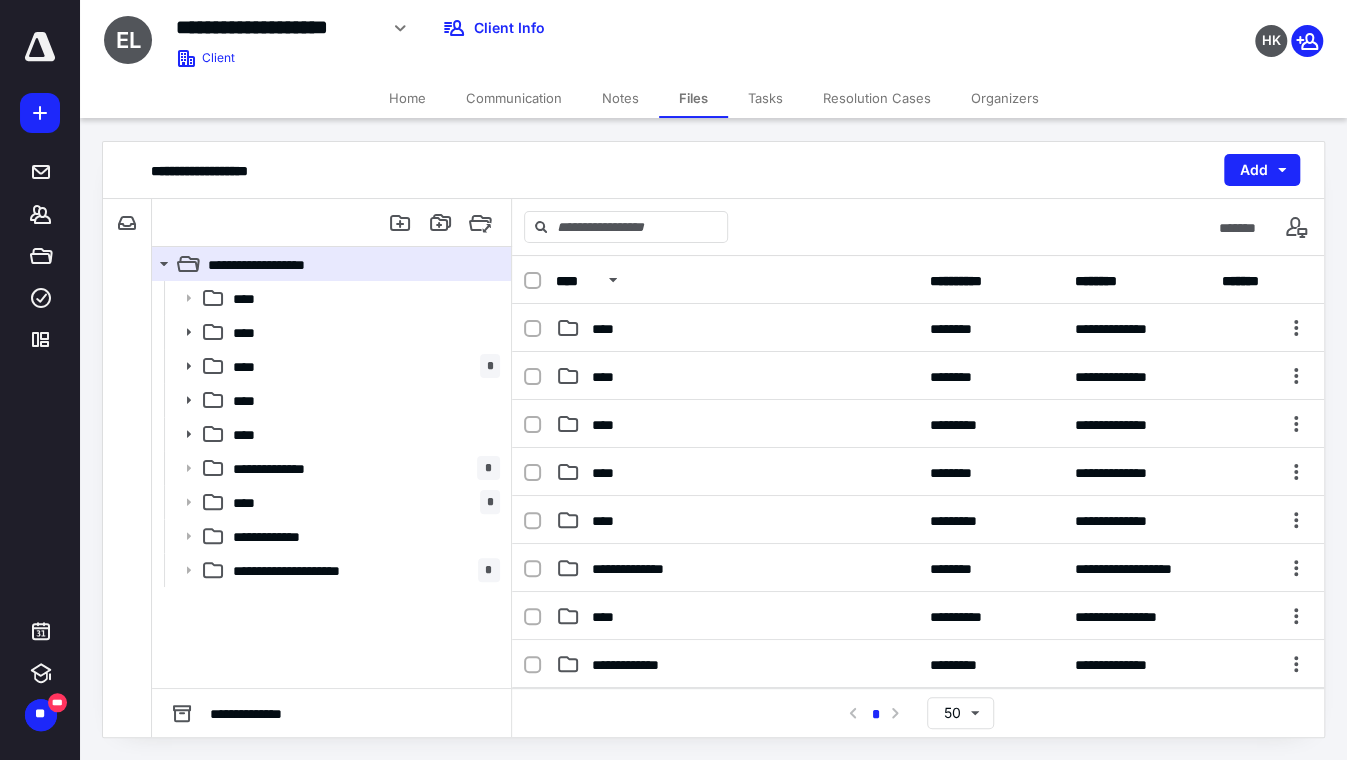 drag, startPoint x: 178, startPoint y: 435, endPoint x: 16, endPoint y: 532, distance: 188.82002 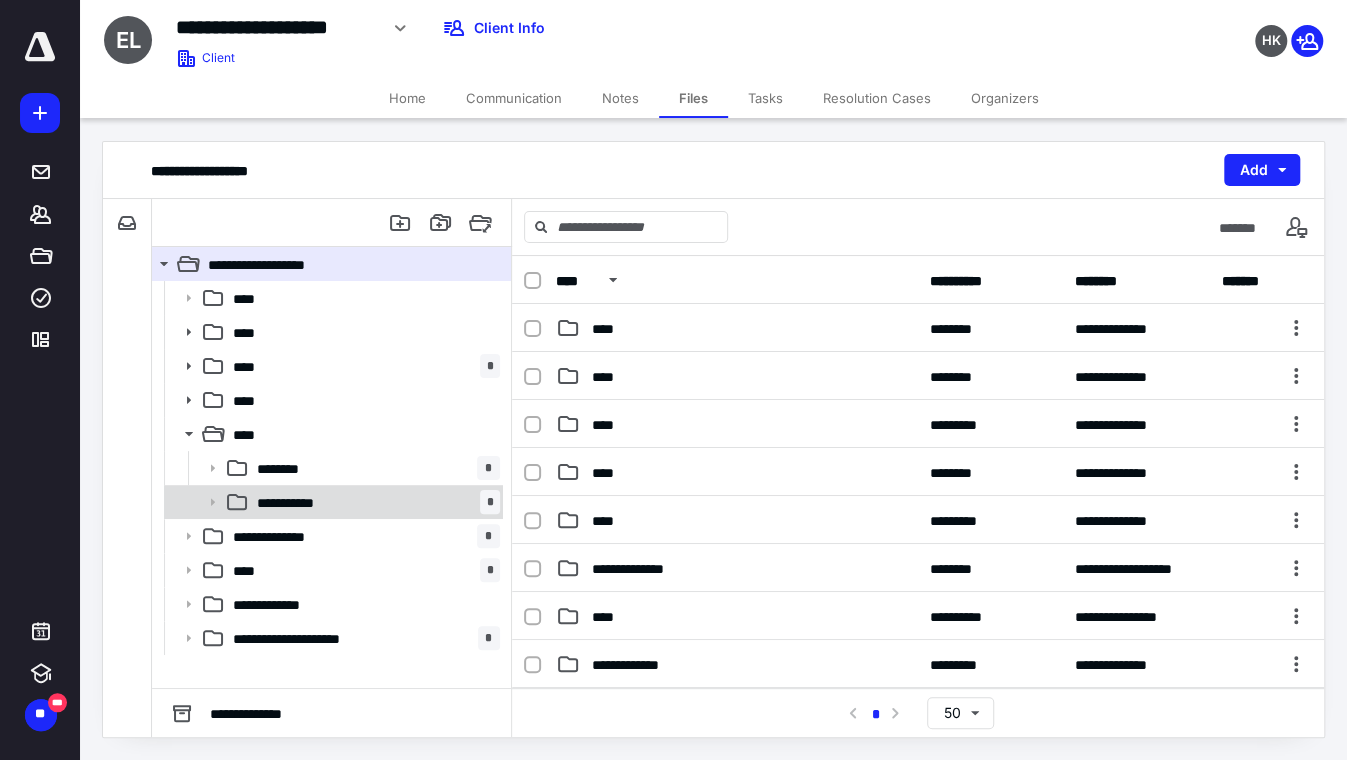 click on "**********" at bounding box center [294, 502] 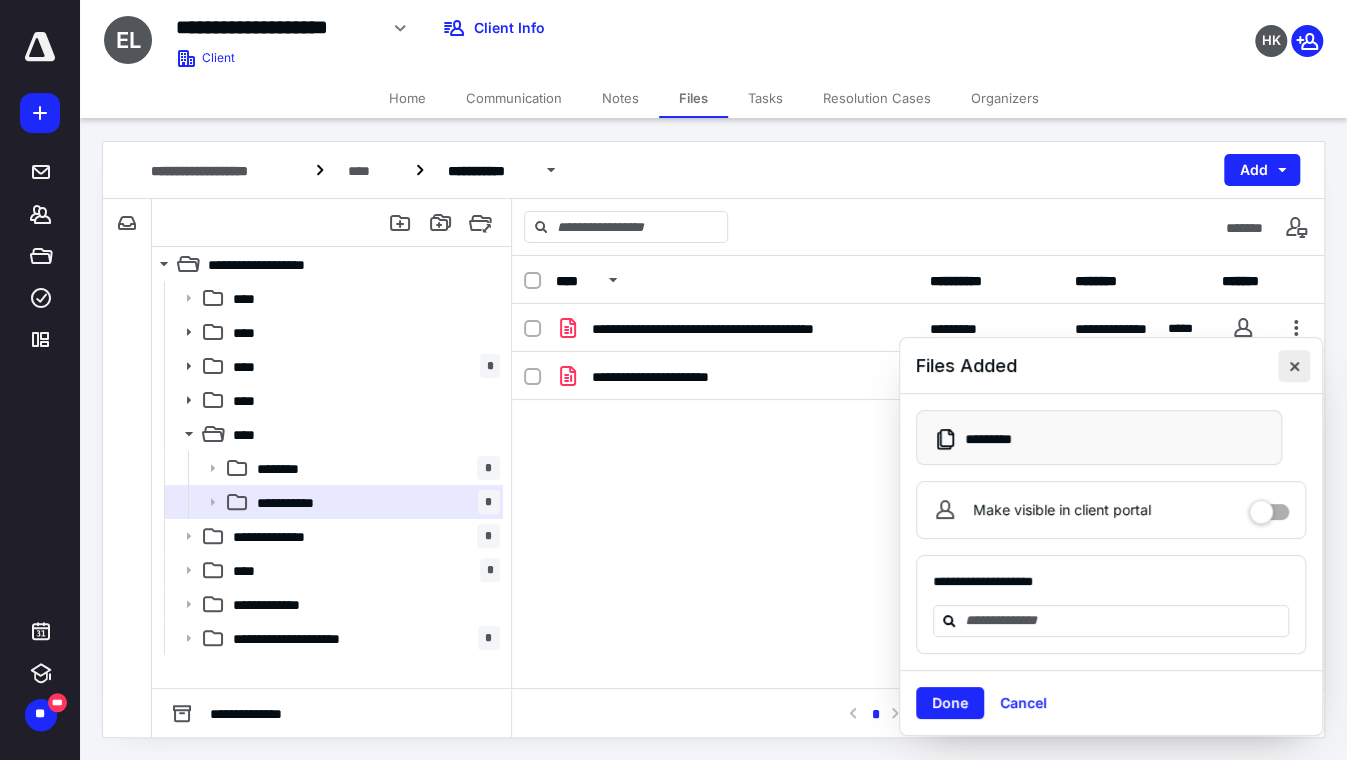 click at bounding box center (1294, 366) 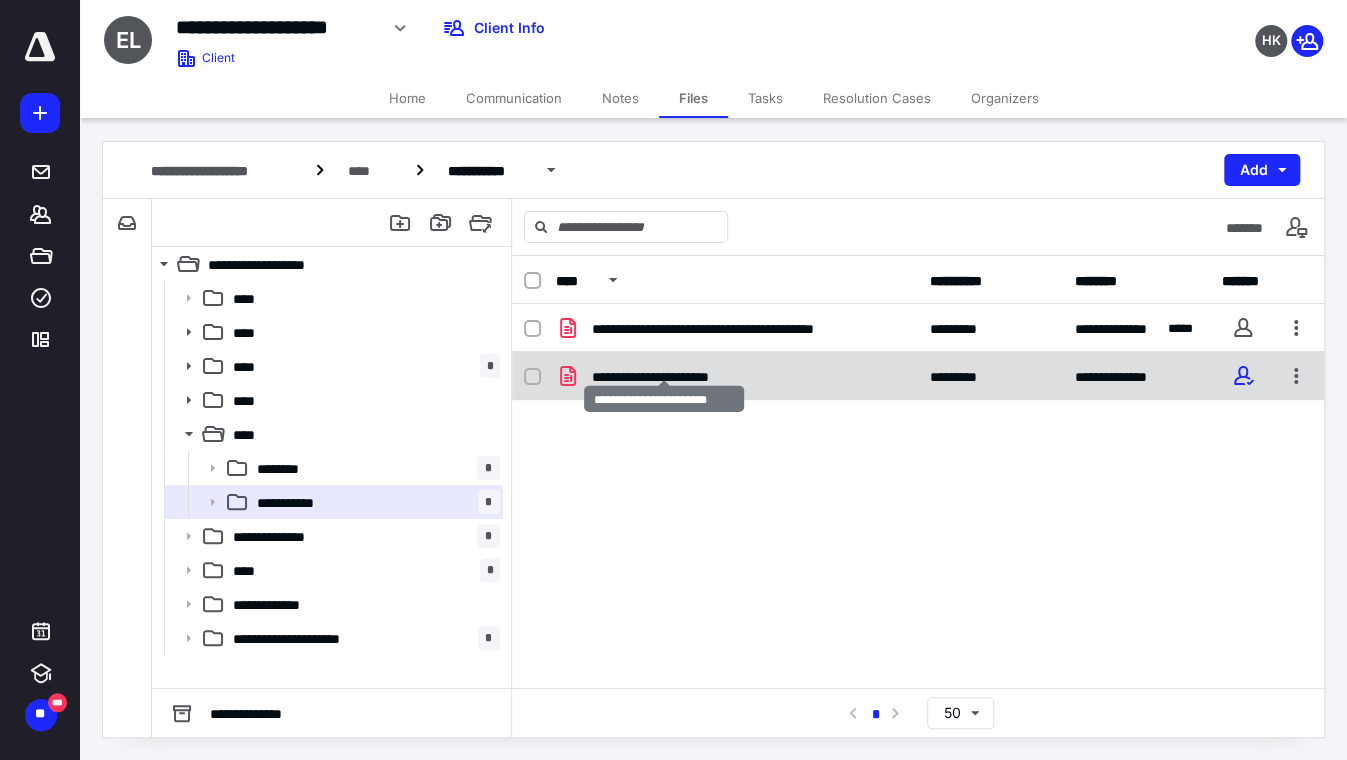 click on "**********" at bounding box center (673, 376) 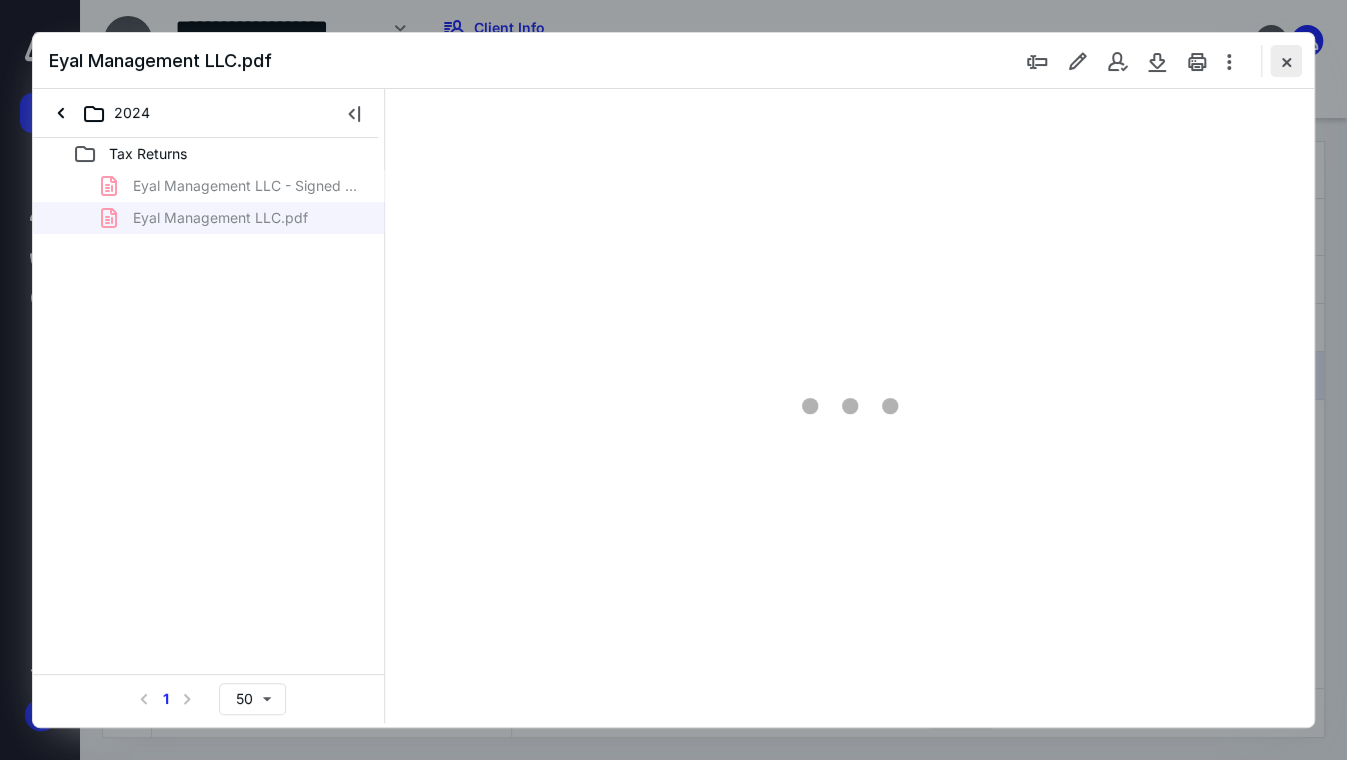 scroll, scrollTop: 0, scrollLeft: 0, axis: both 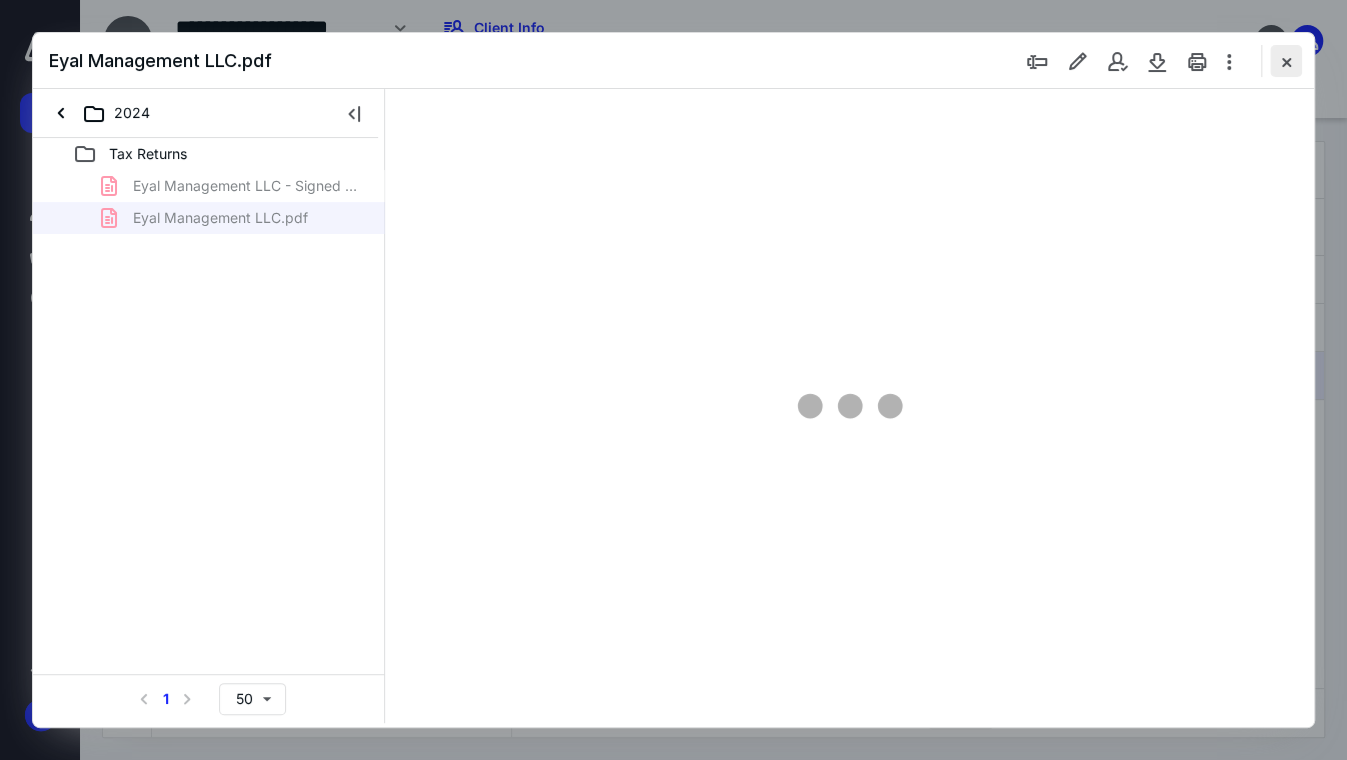 type on "71" 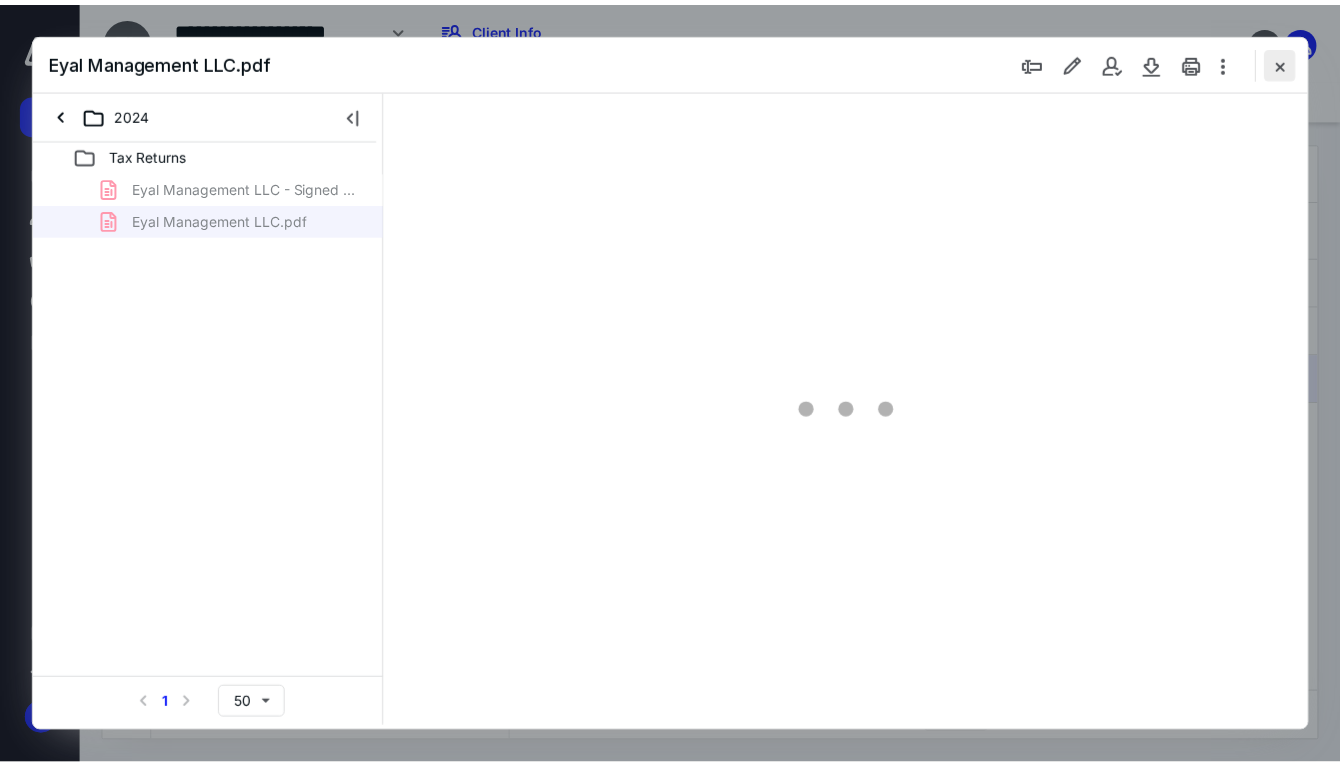 scroll, scrollTop: 79, scrollLeft: 0, axis: vertical 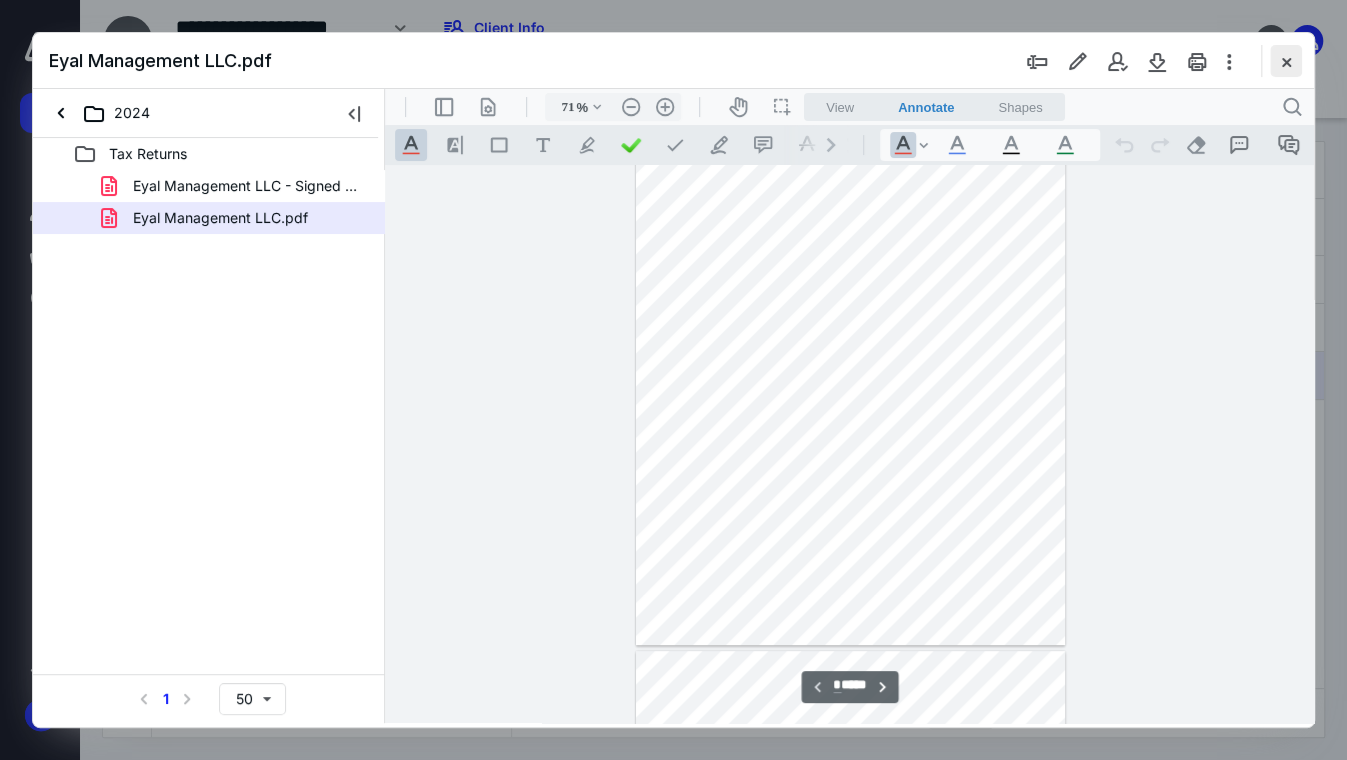 click at bounding box center [1286, 61] 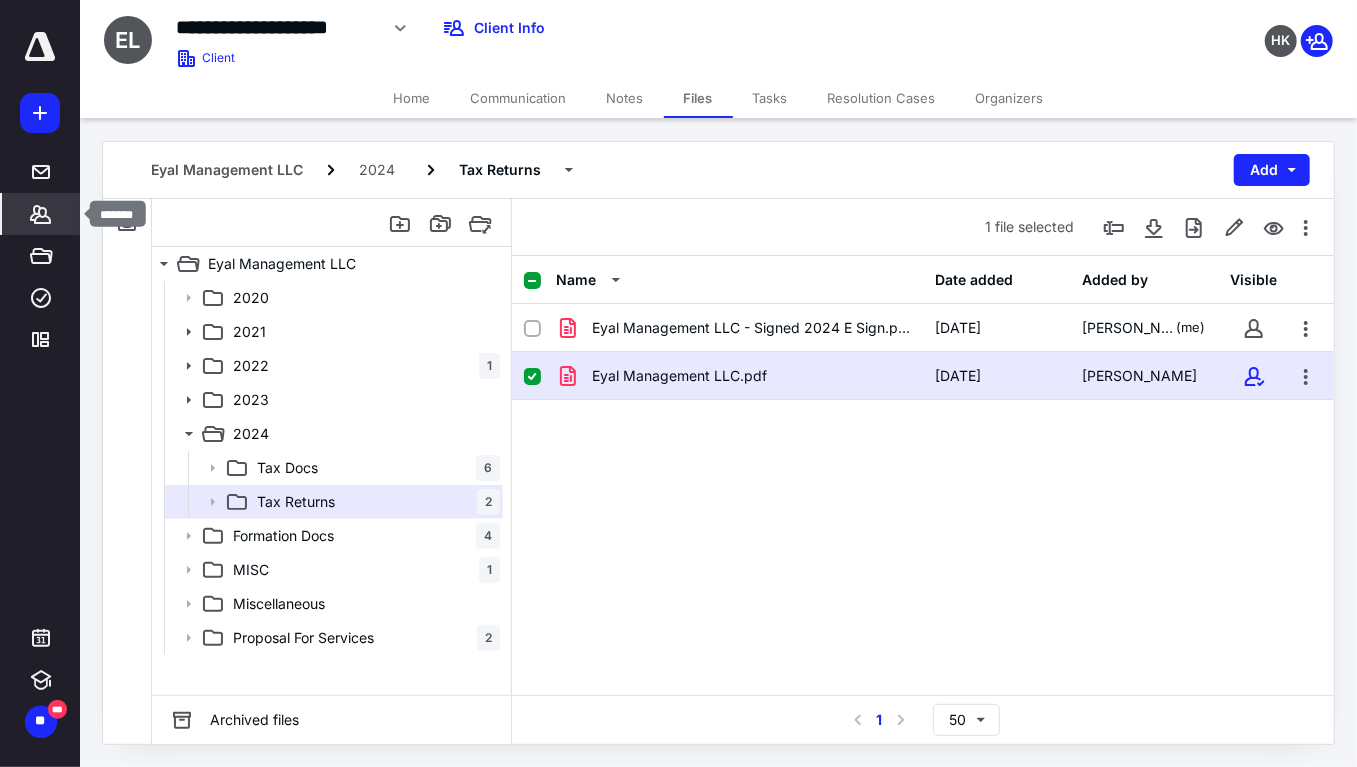 click 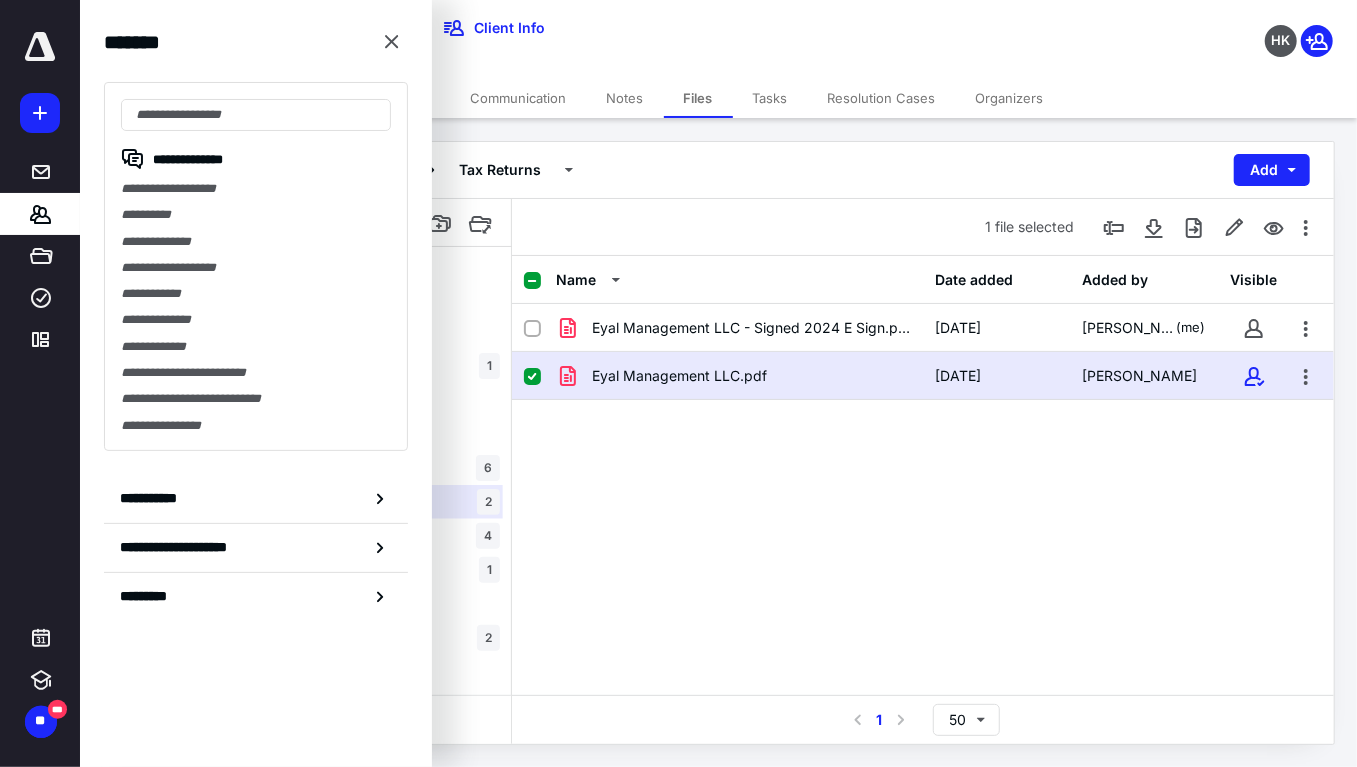 drag, startPoint x: 278, startPoint y: 105, endPoint x: 301, endPoint y: 86, distance: 29.832869 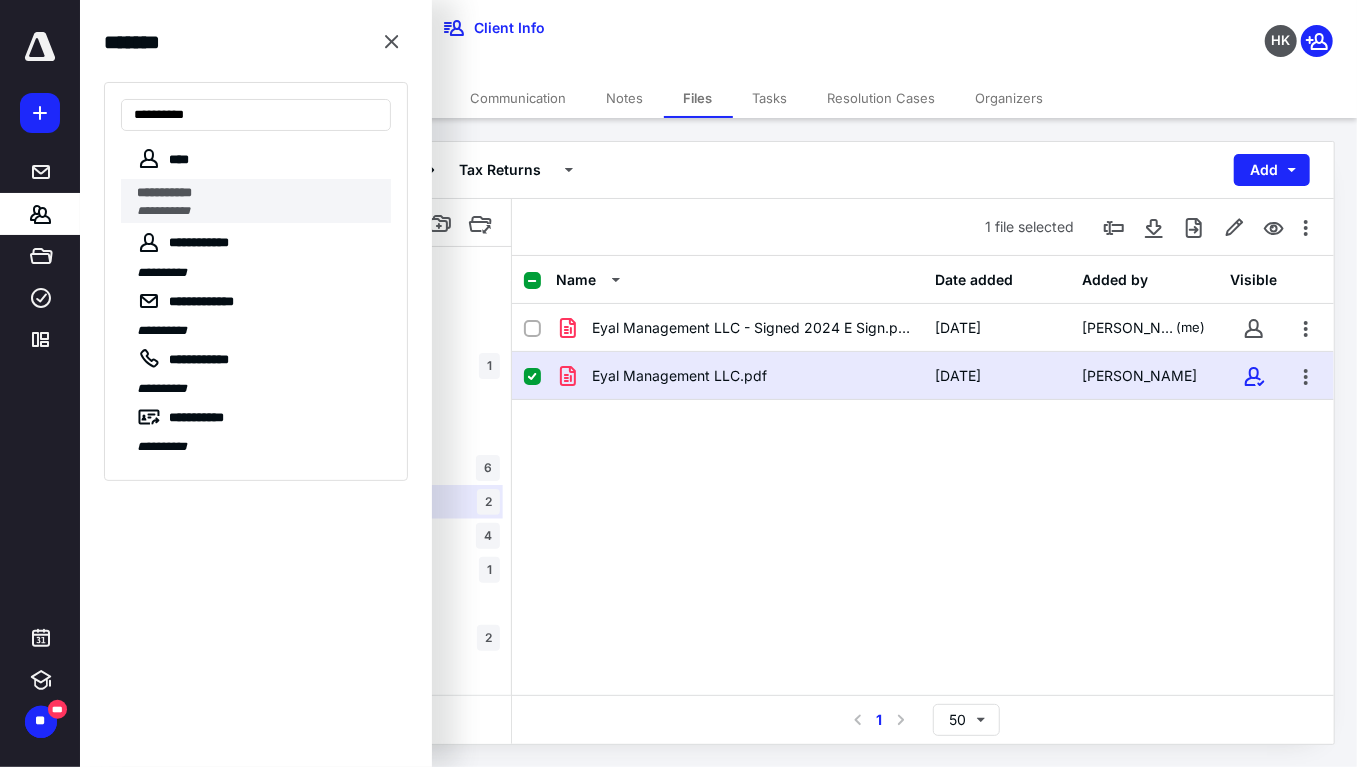 type on "**********" 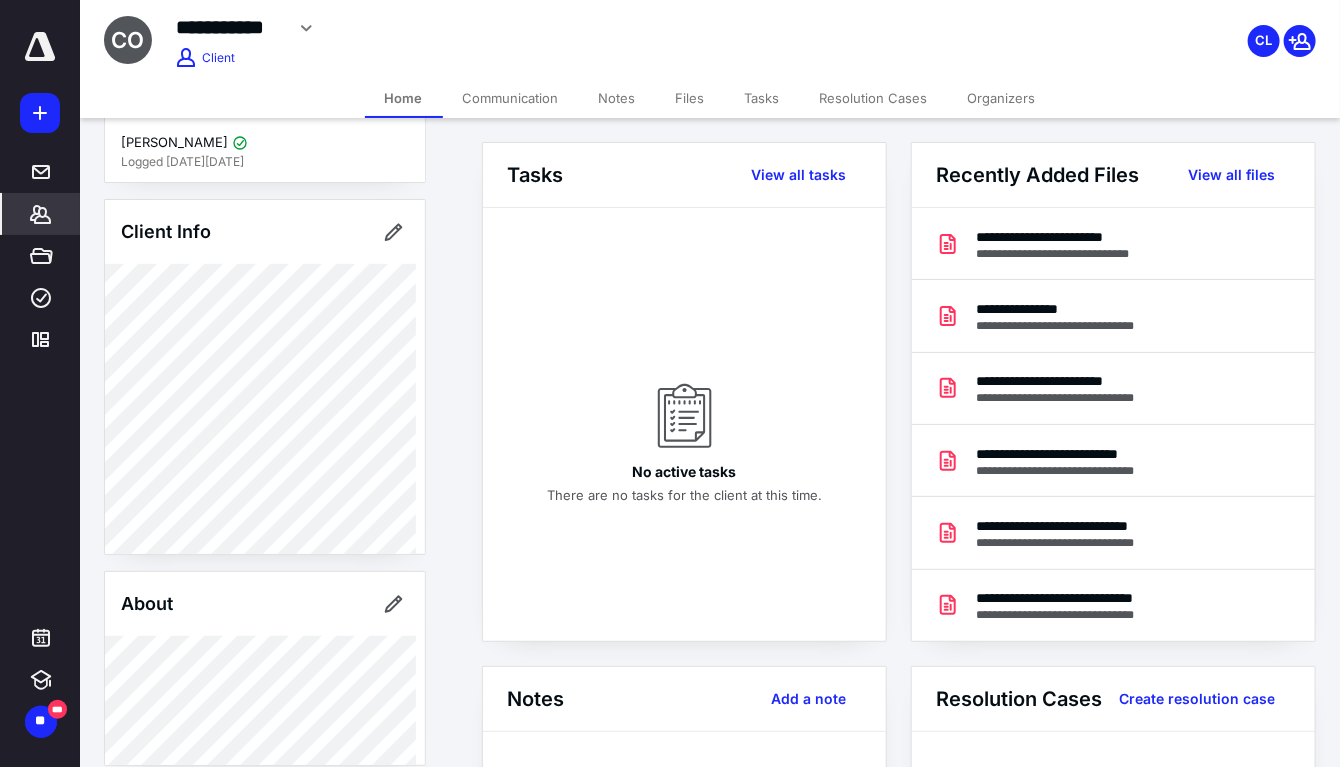 scroll, scrollTop: 0, scrollLeft: 0, axis: both 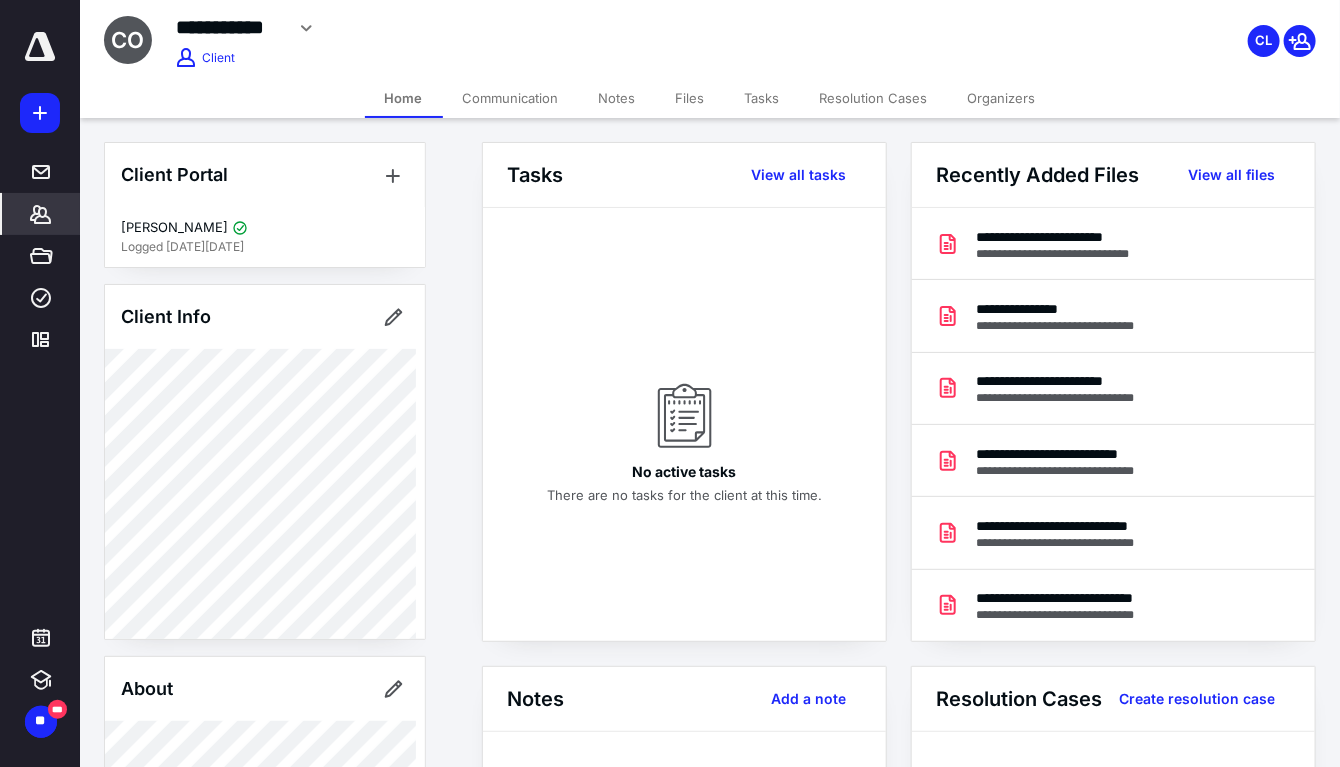click on "Files" at bounding box center [690, 98] 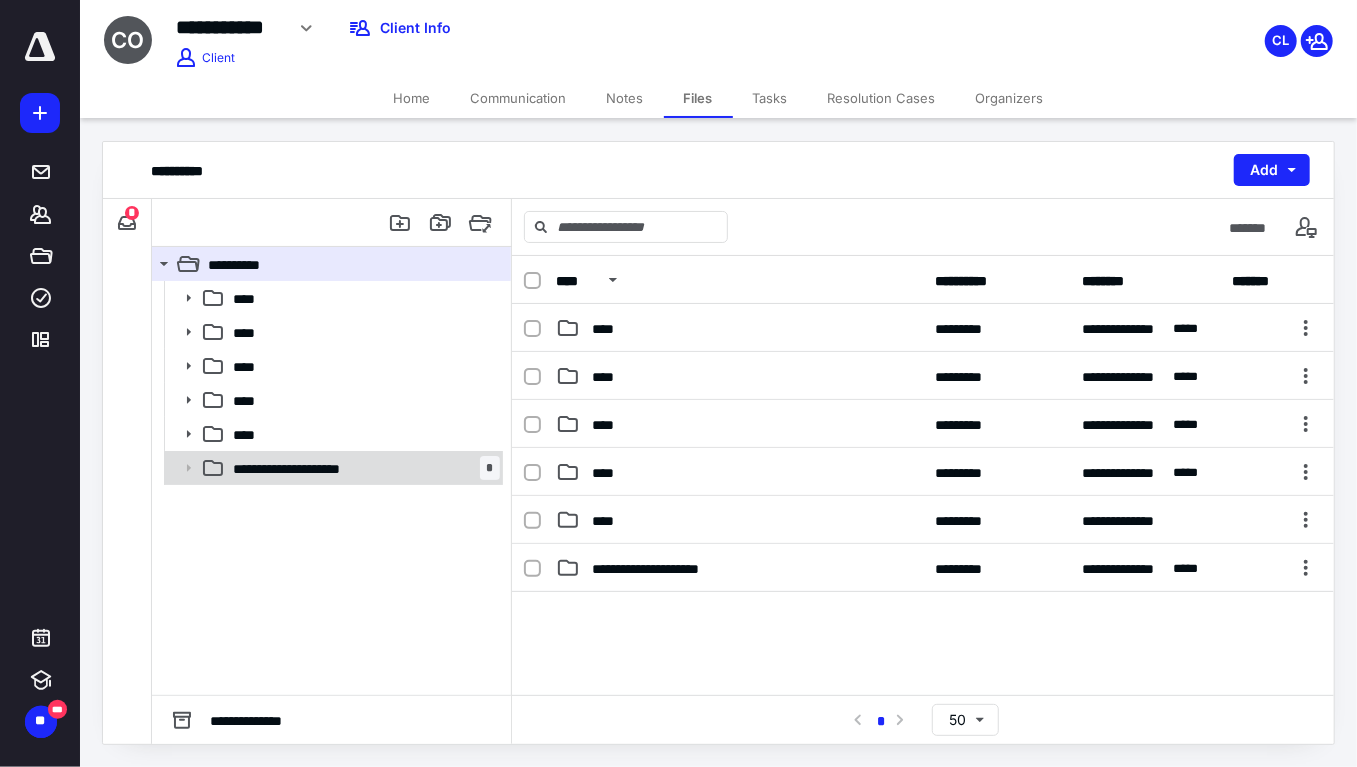 click on "**********" at bounding box center [301, 468] 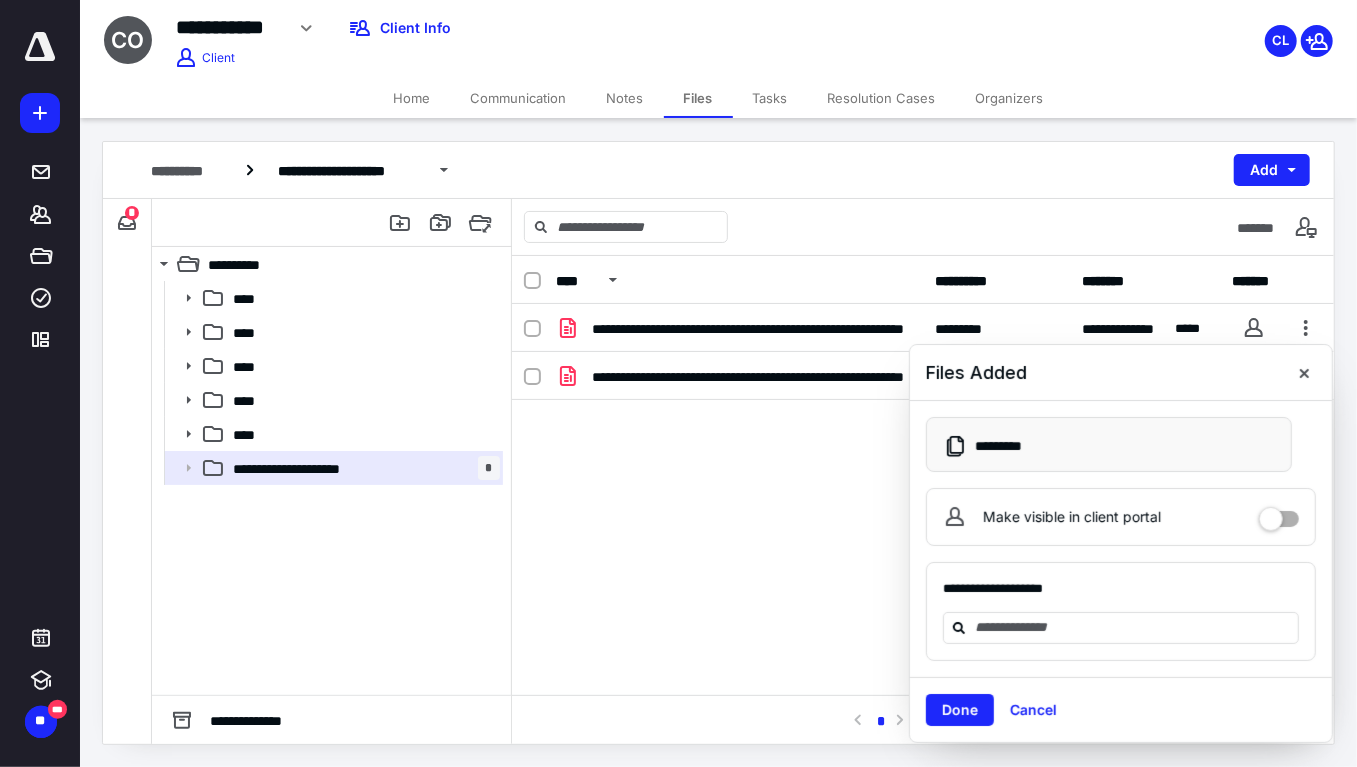 drag, startPoint x: 1309, startPoint y: 384, endPoint x: 1030, endPoint y: 475, distance: 293.4655 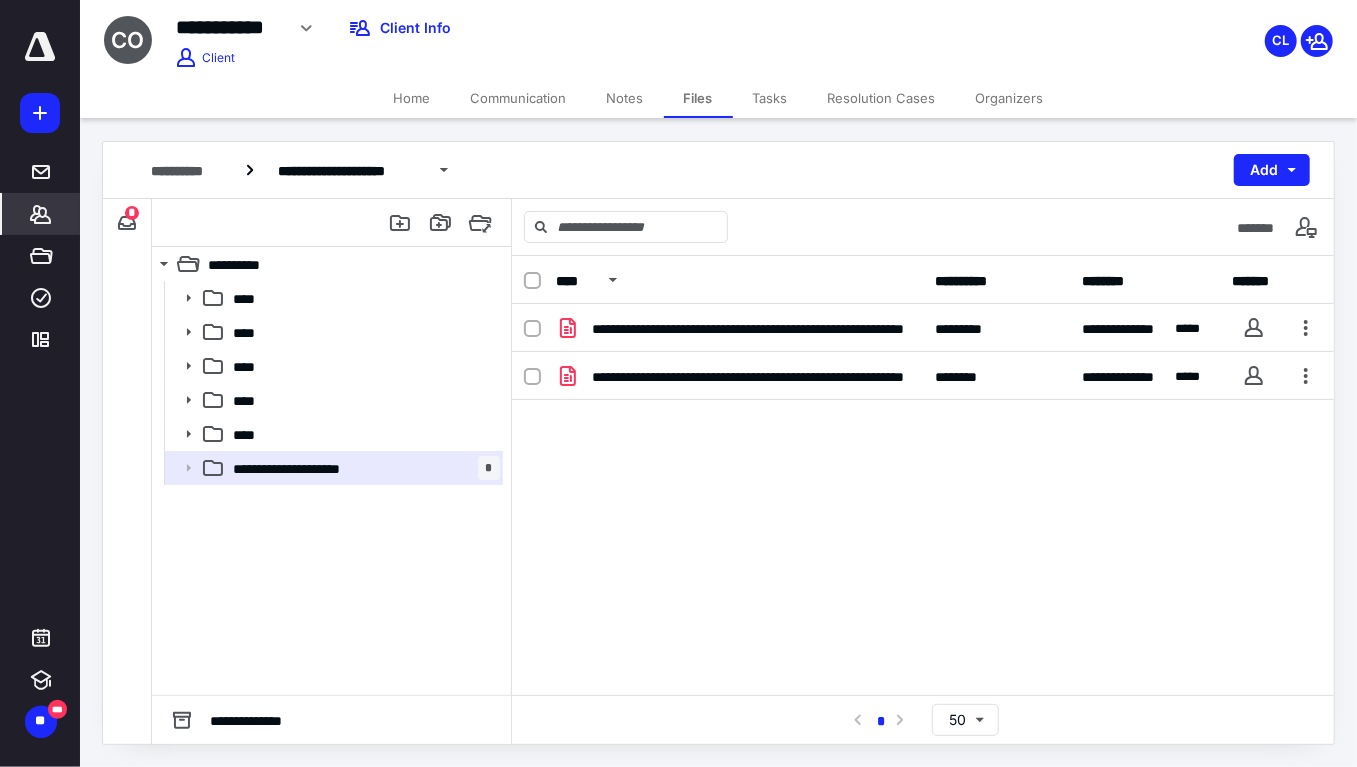 click 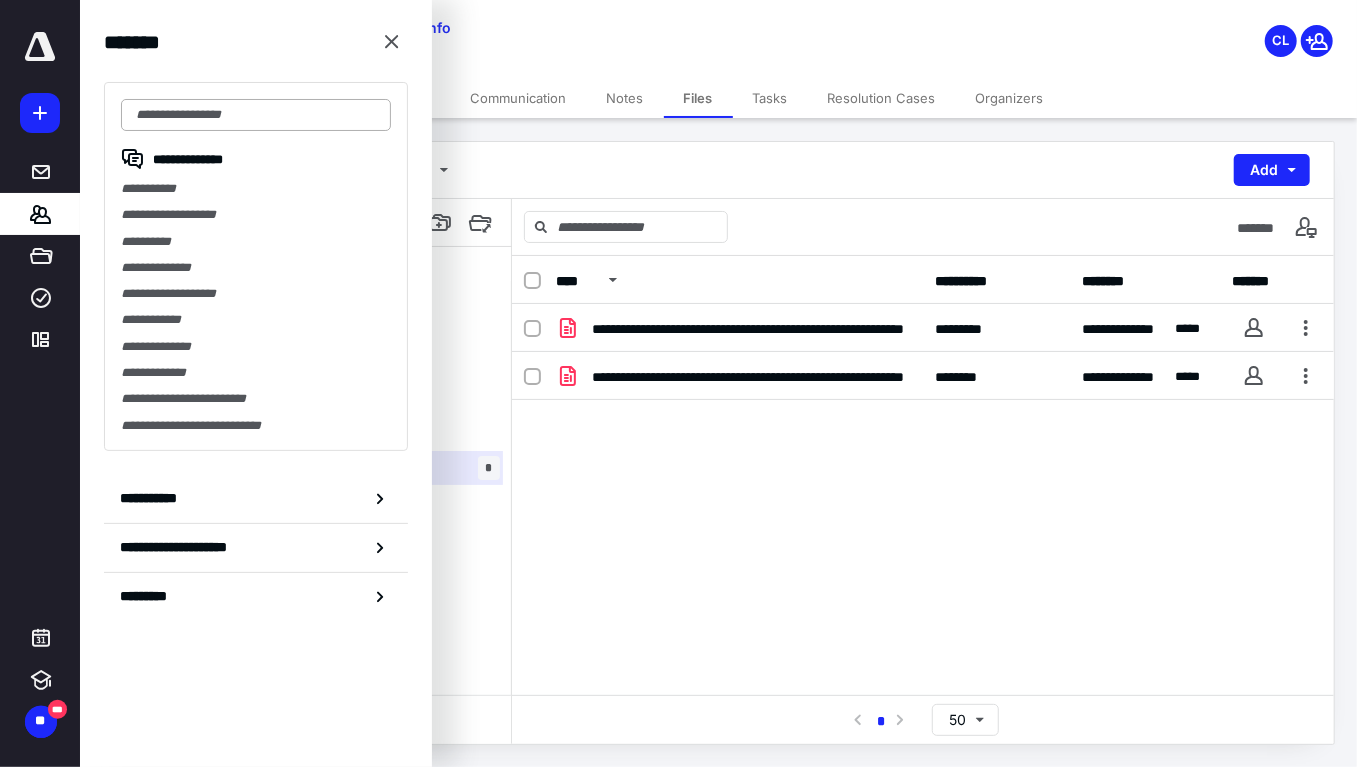 click at bounding box center (256, 115) 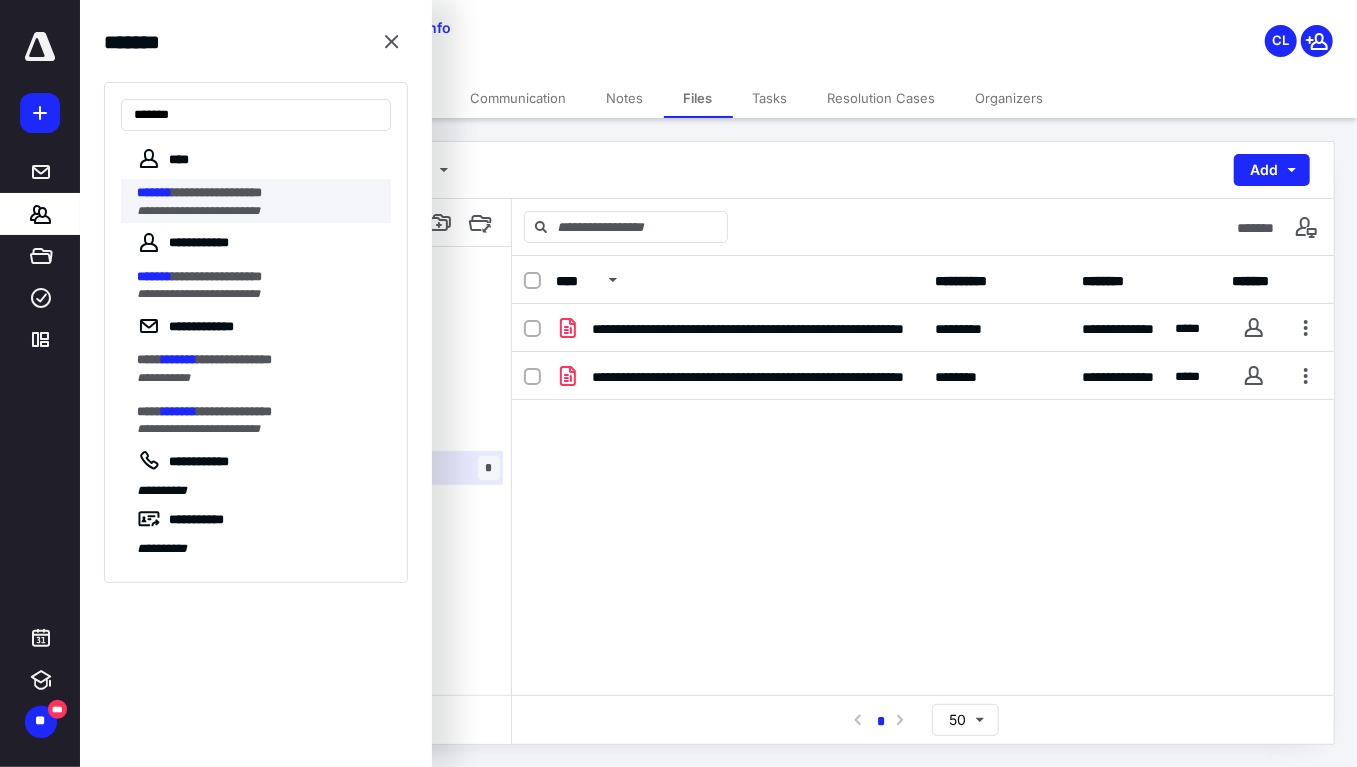 type on "*******" 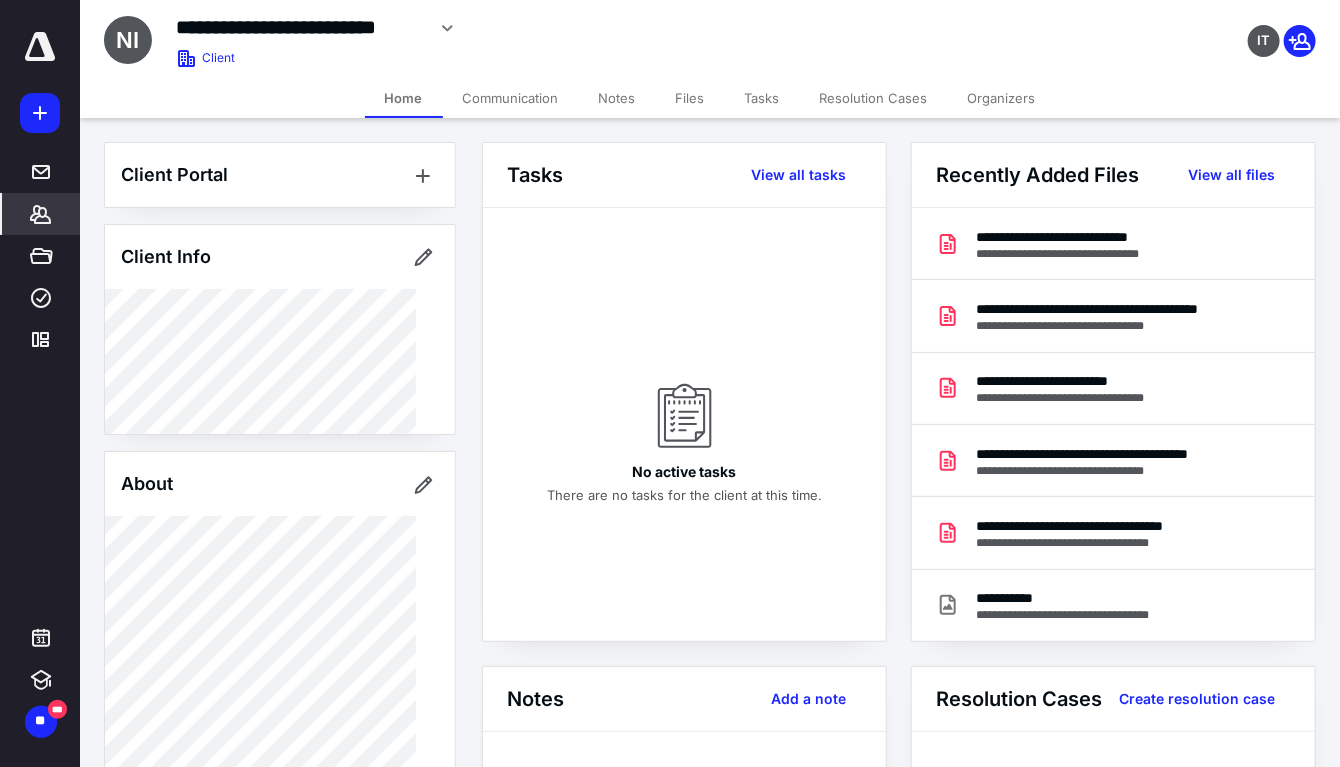 click on "Files" at bounding box center [690, 98] 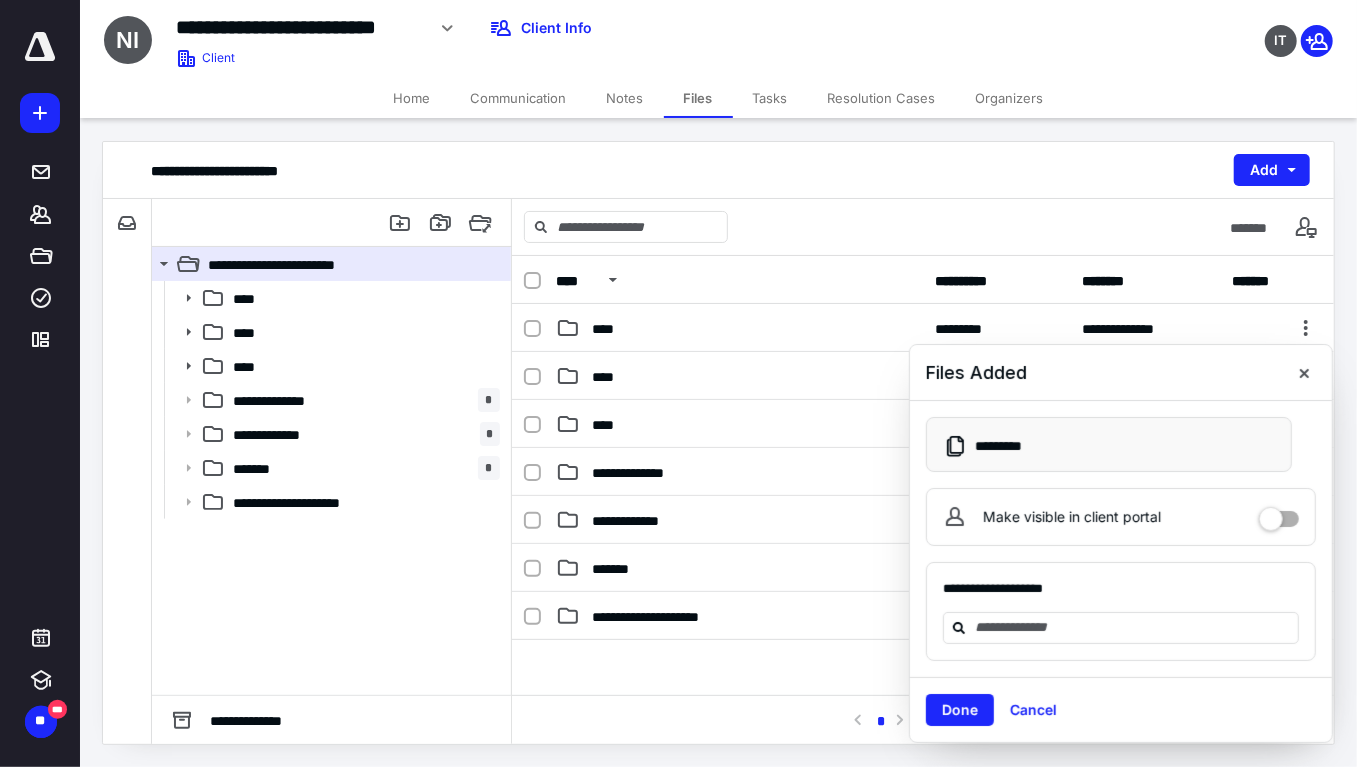 click on "Home" at bounding box center (412, 98) 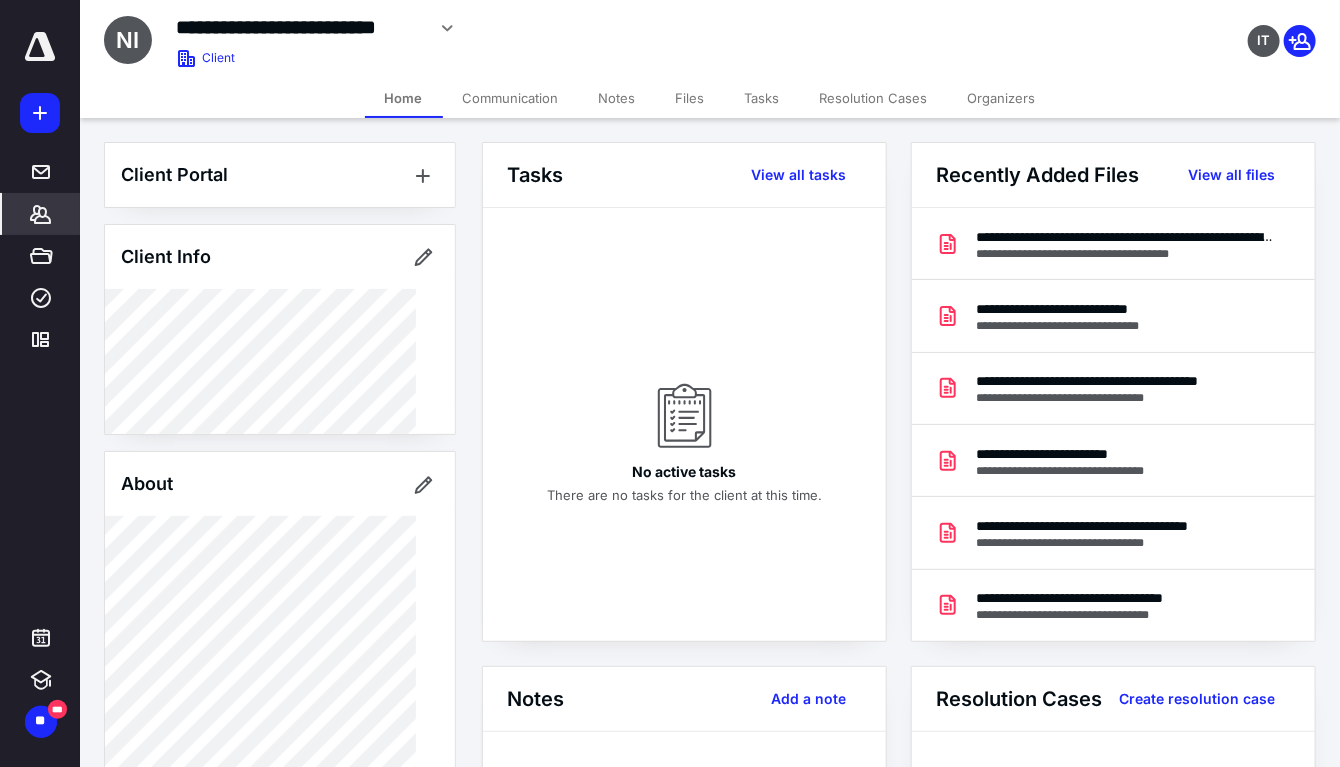 click 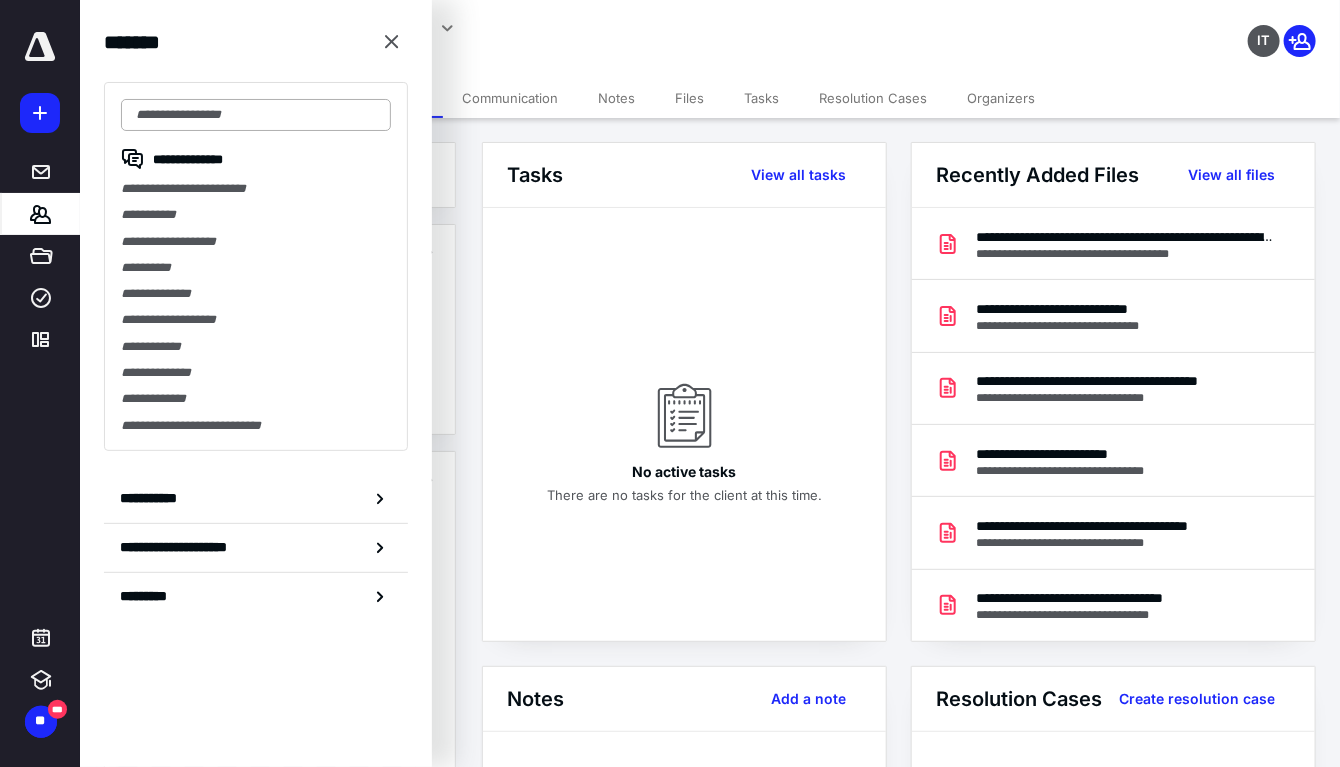 click at bounding box center [256, 115] 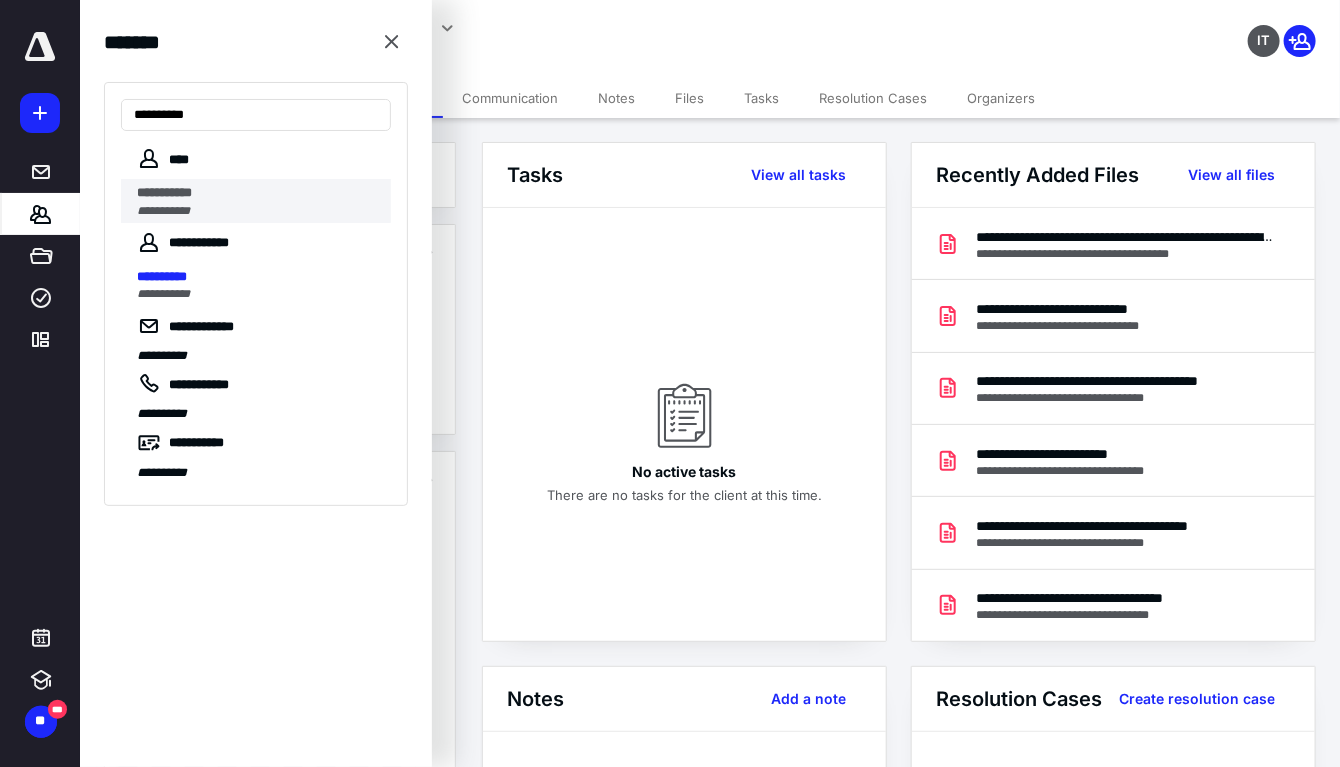 type on "**********" 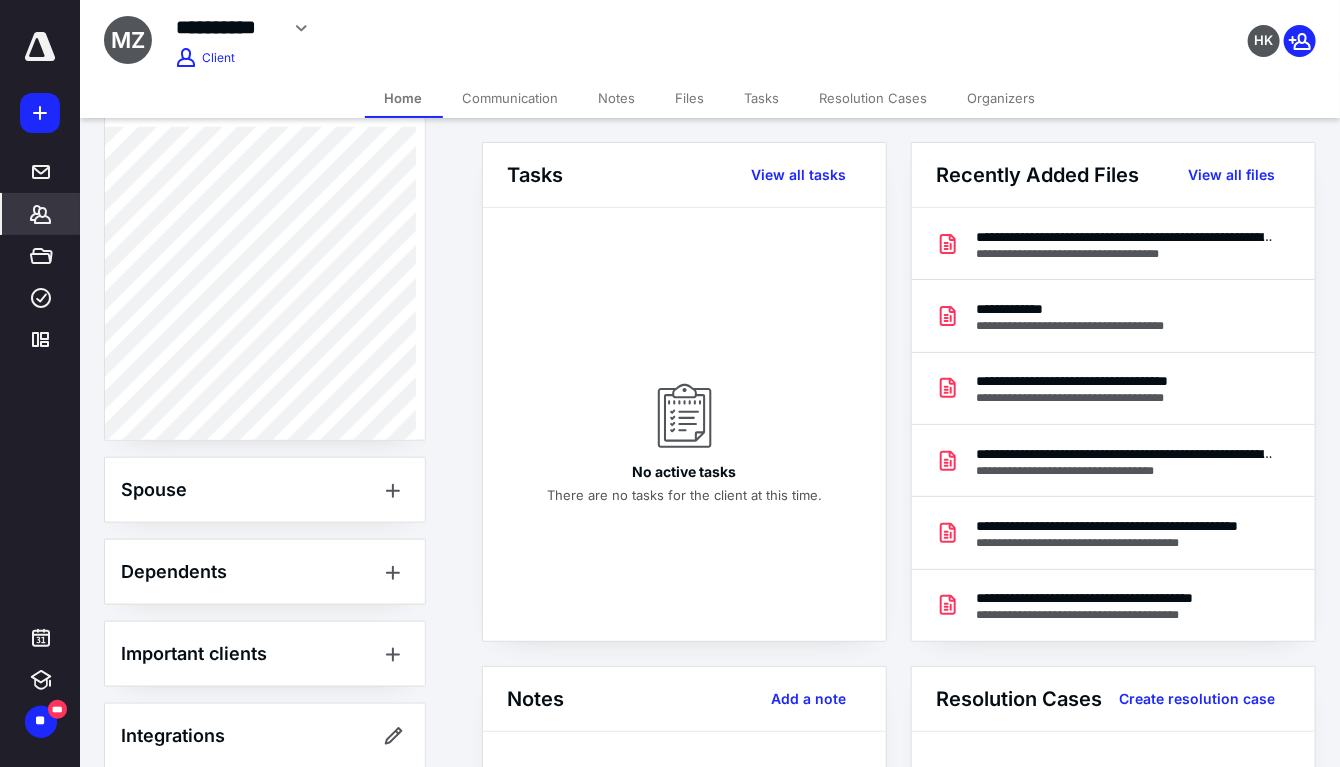 scroll, scrollTop: 919, scrollLeft: 0, axis: vertical 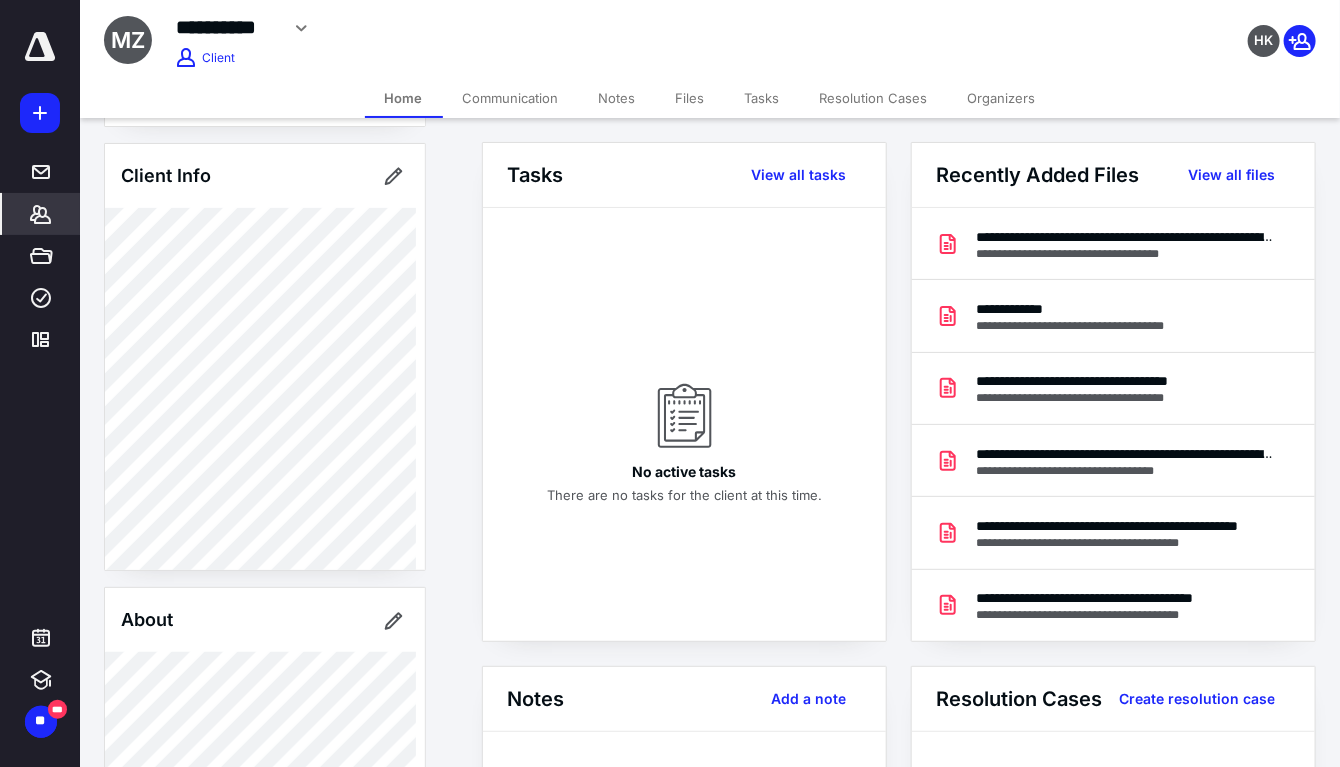 click on "Client Portal [EMAIL_ADDRESS][DOMAIN_NAME] Invite sent, not accepted Client Info About Spouse Dependents Important clients Integrations Linked clients Tags Manage all tags" at bounding box center (265, 783) 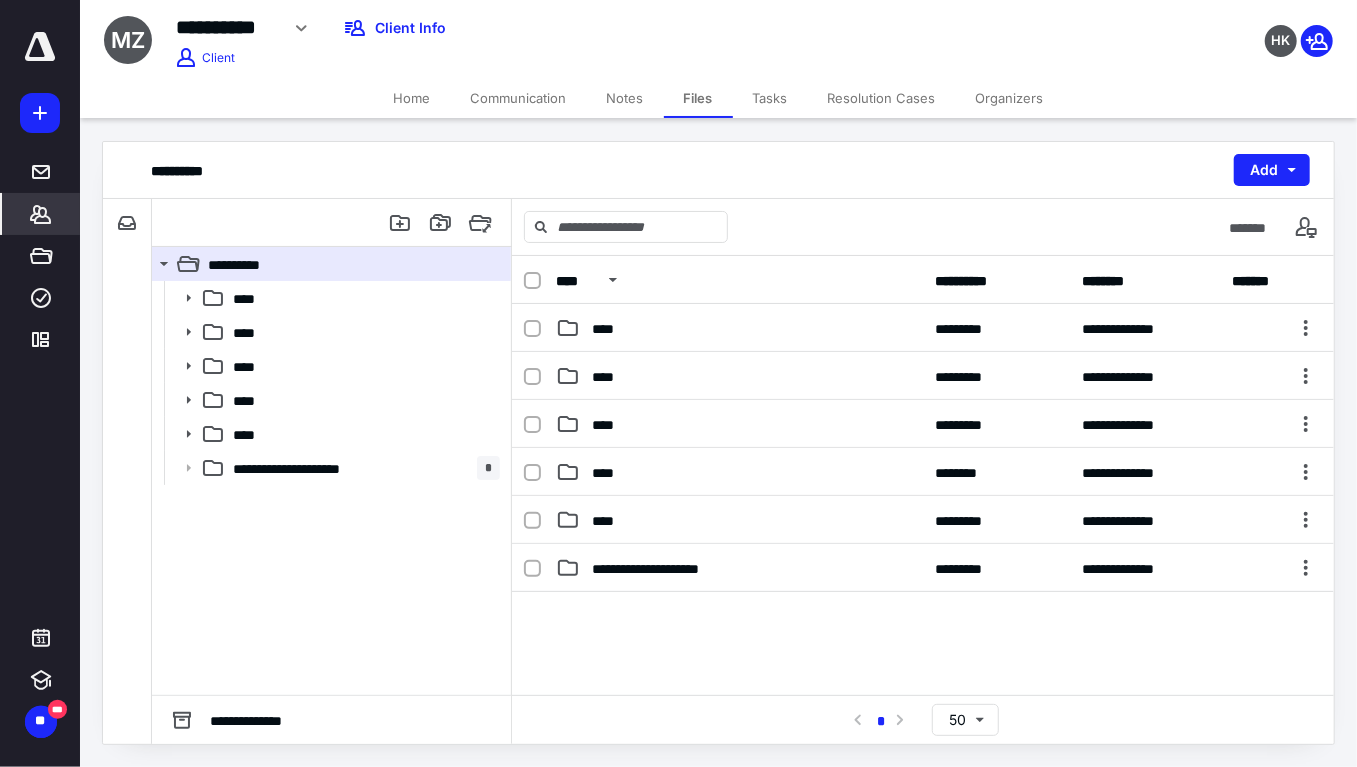 click 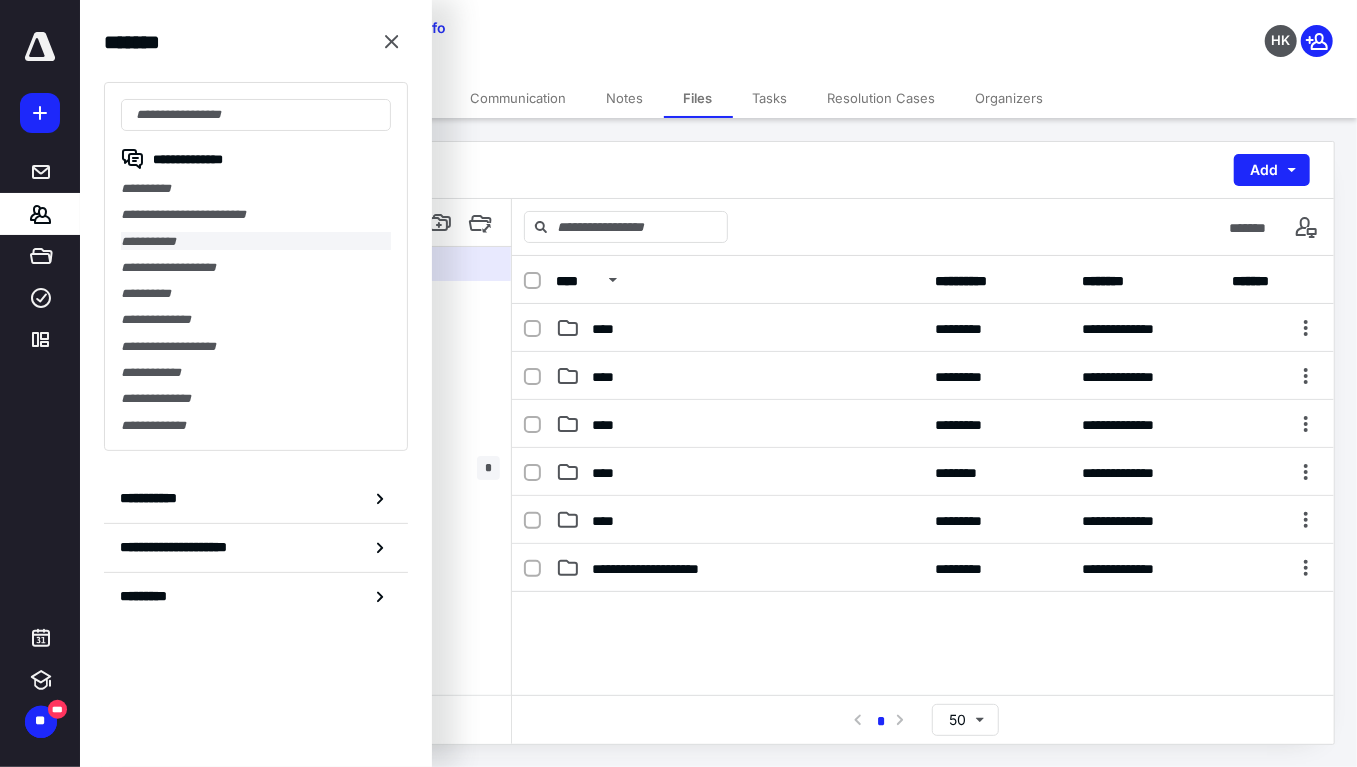 click on "**********" at bounding box center (256, 241) 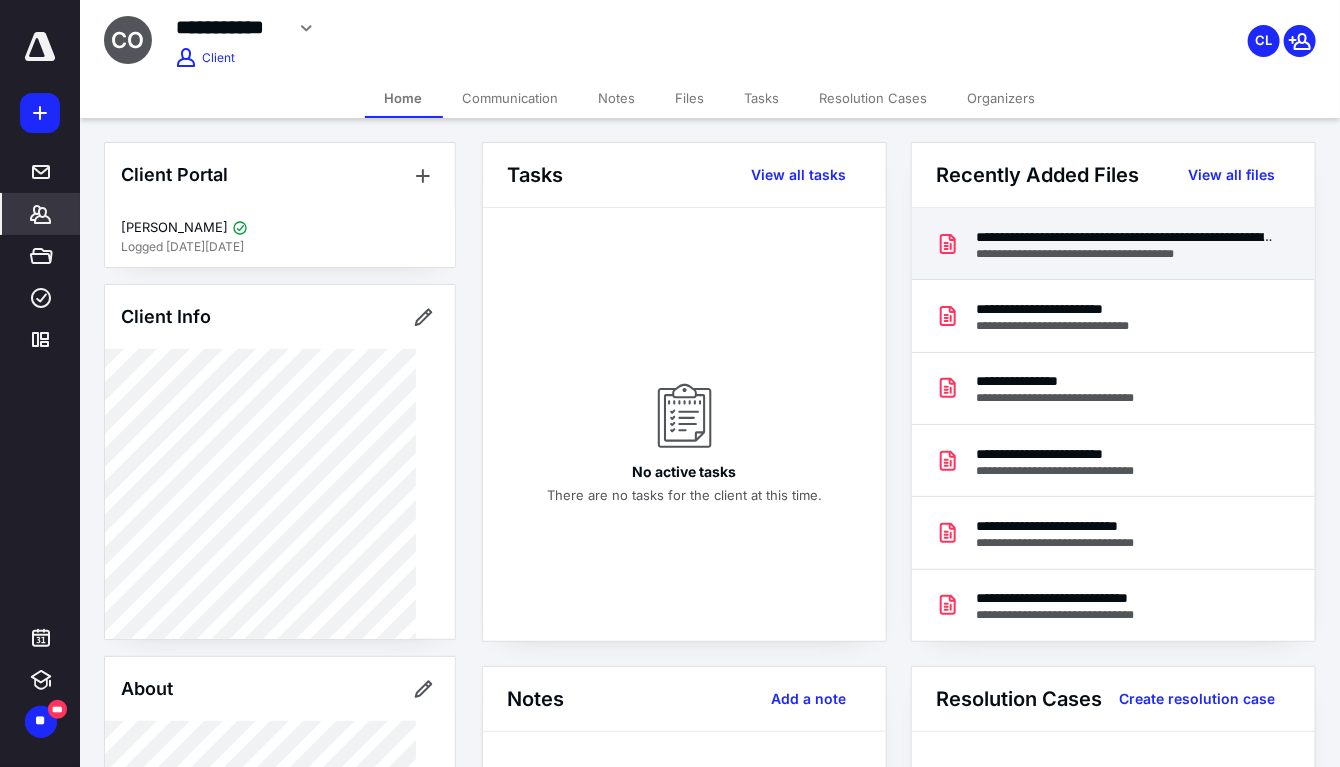 click on "**********" at bounding box center (1125, 236) 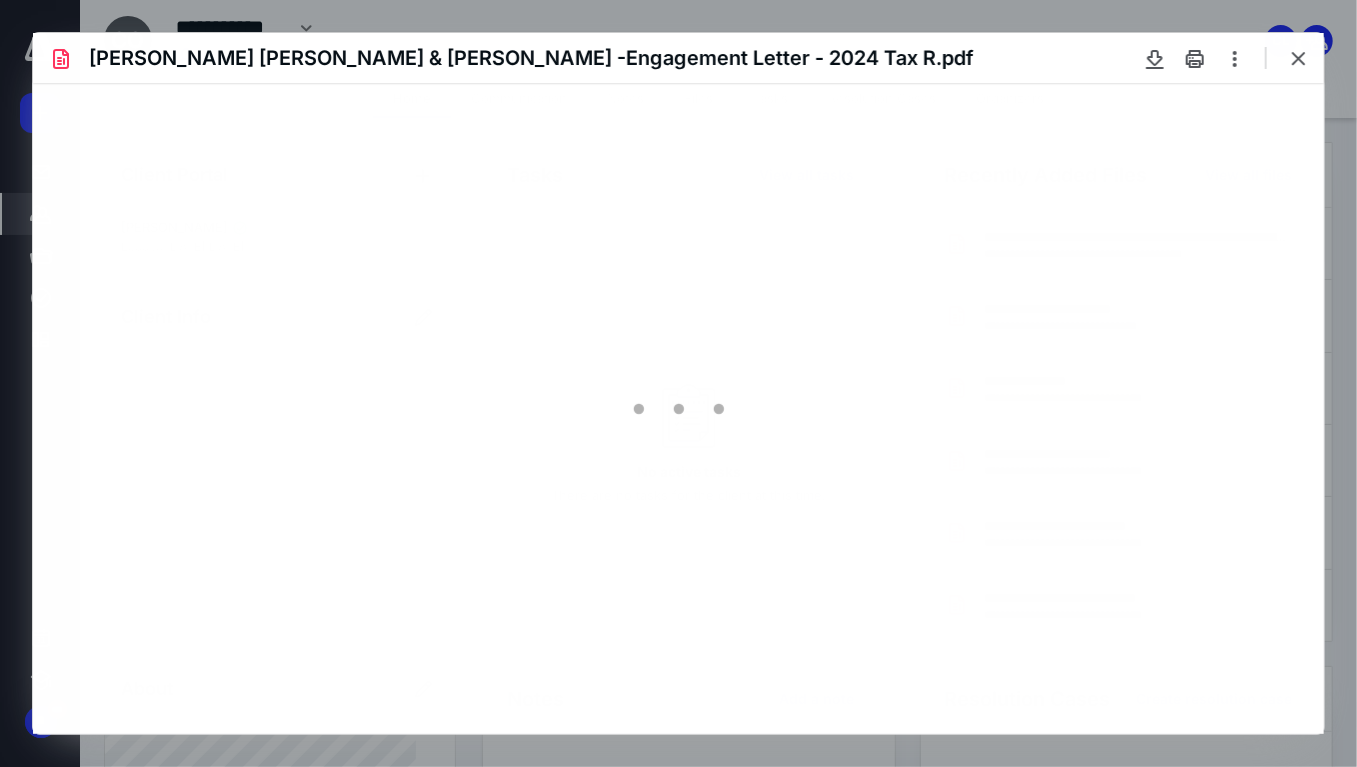 scroll, scrollTop: 0, scrollLeft: 0, axis: both 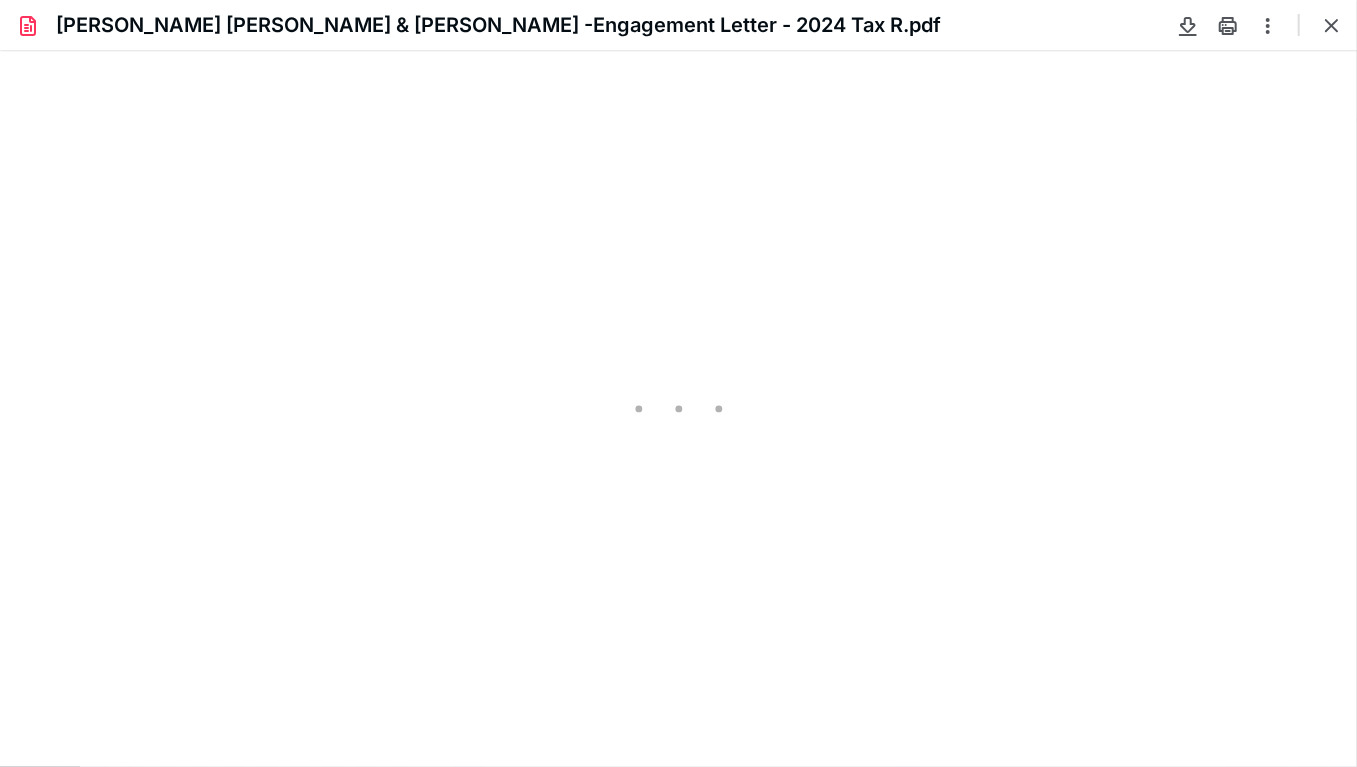 type on "86" 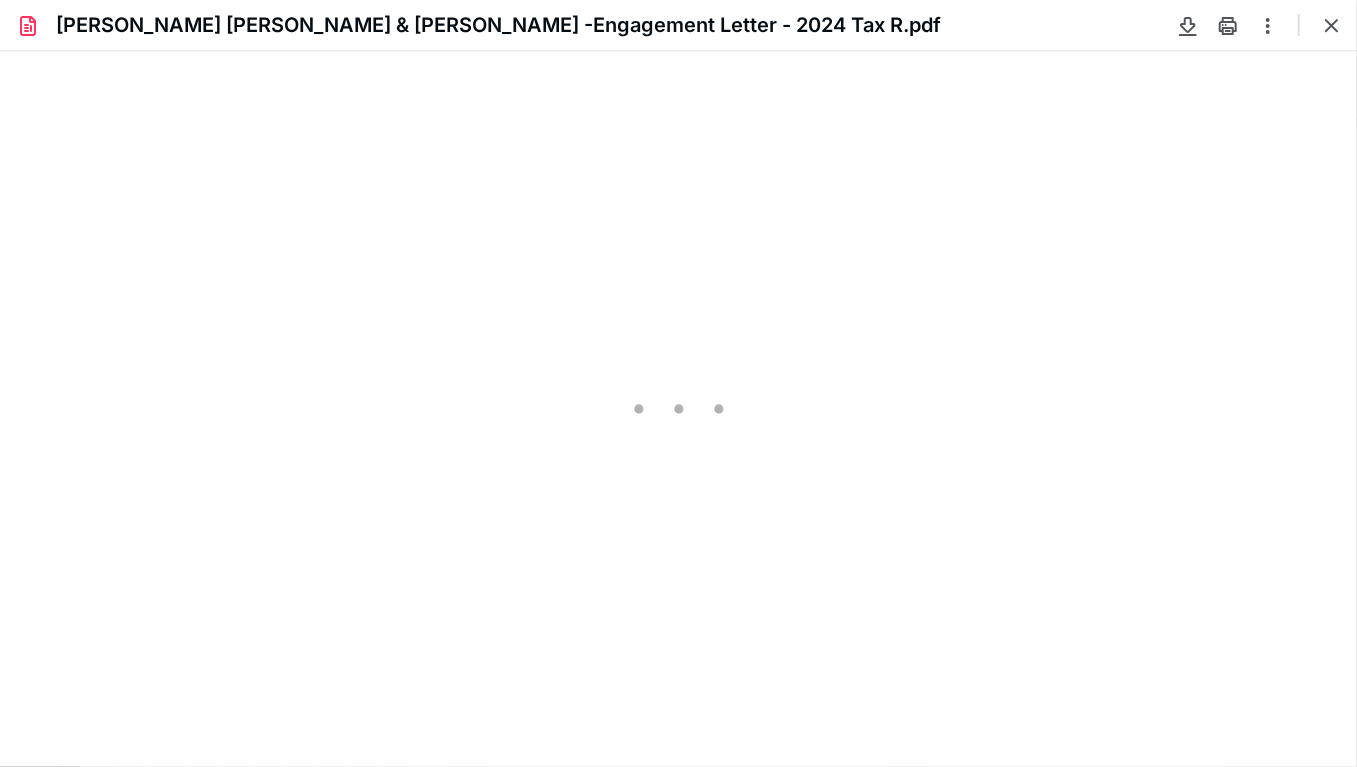 scroll, scrollTop: 39, scrollLeft: 0, axis: vertical 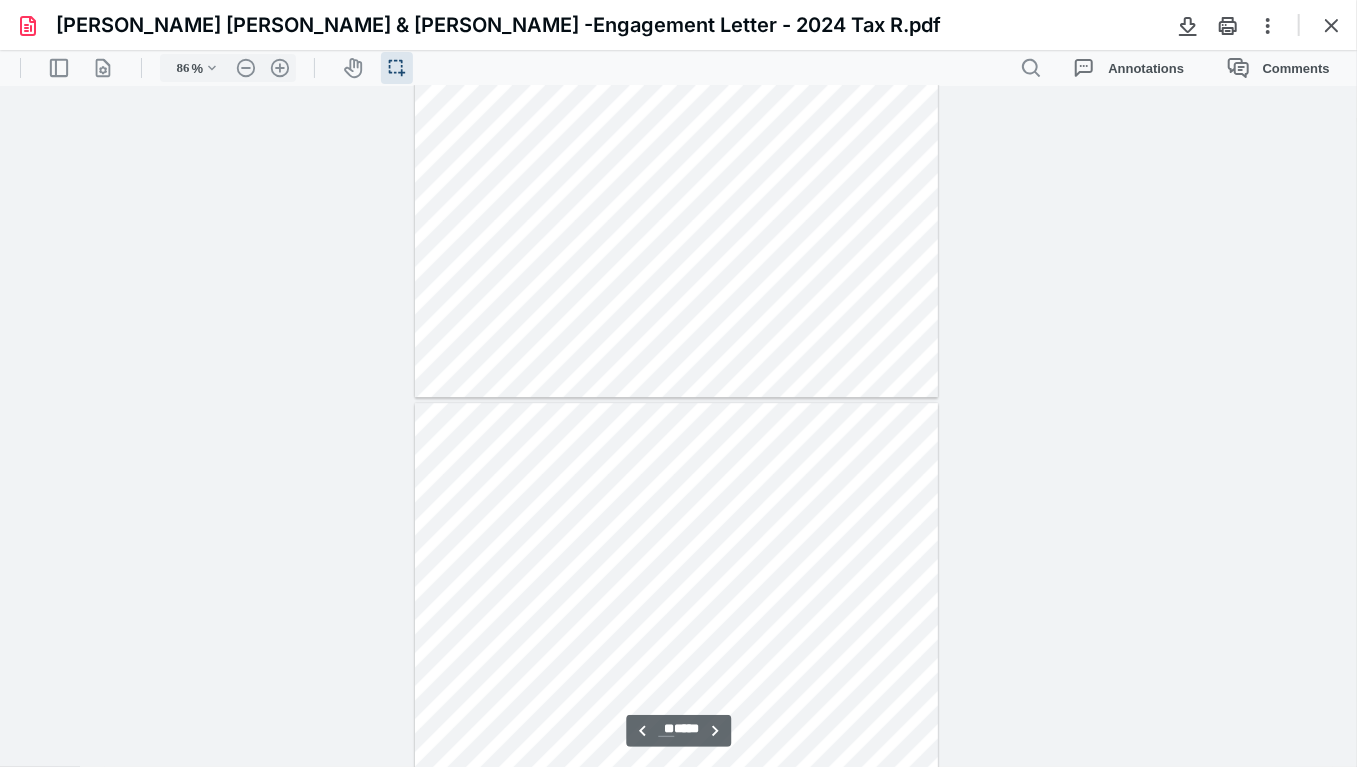 type on "**" 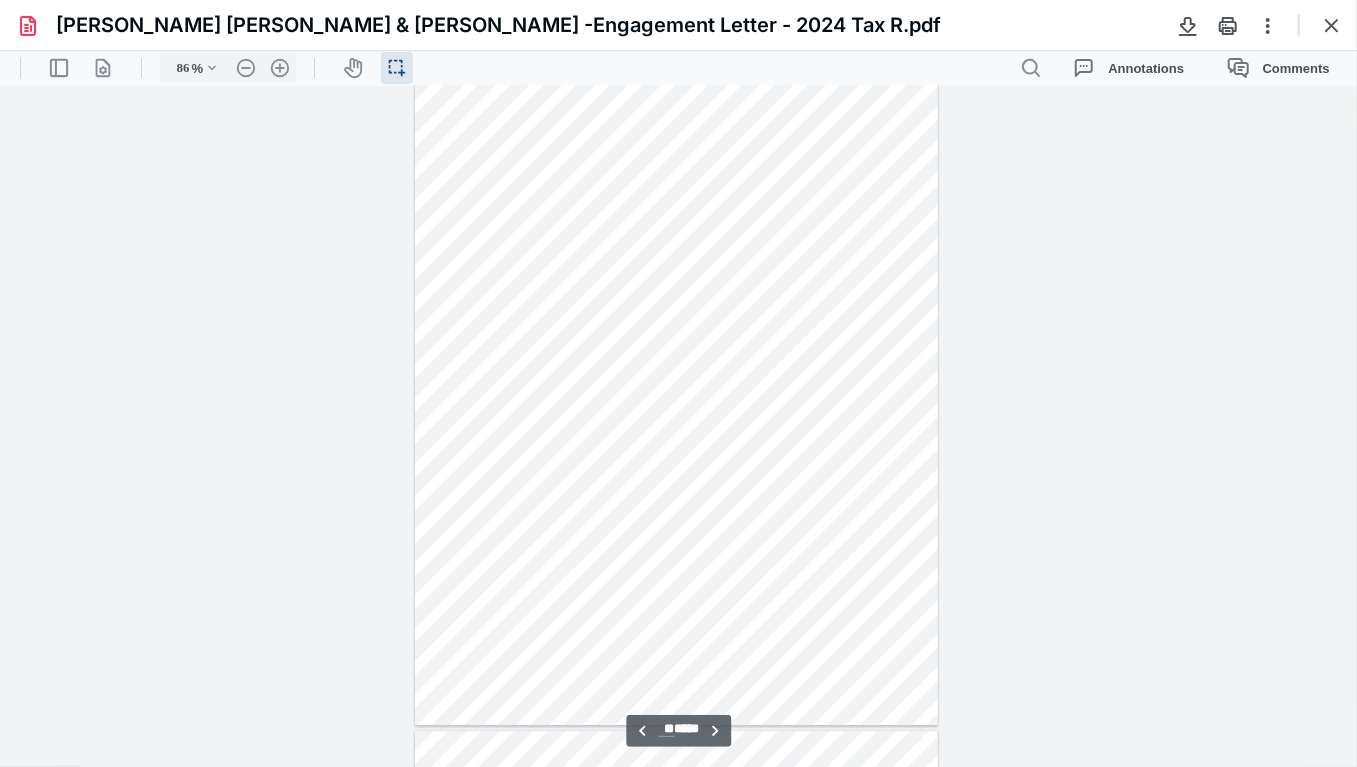 scroll, scrollTop: 10853, scrollLeft: 0, axis: vertical 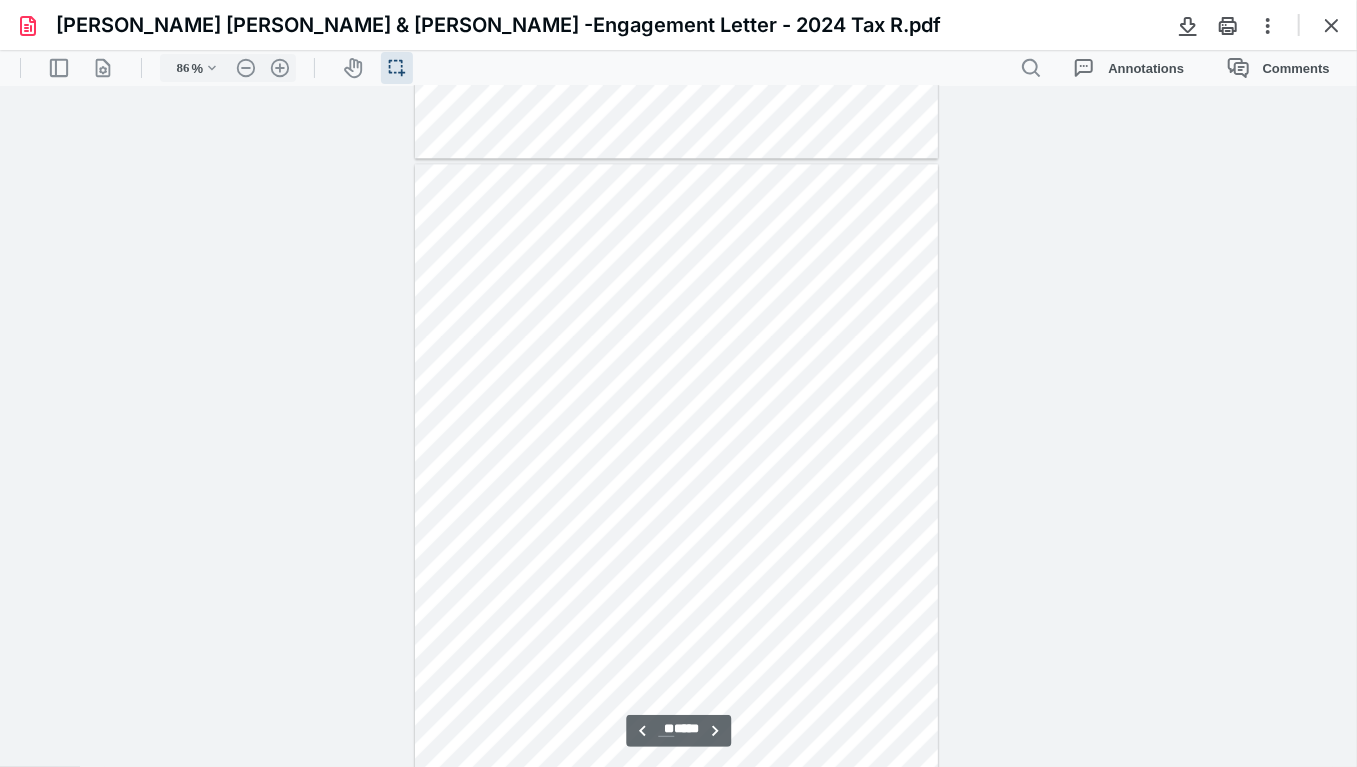 drag, startPoint x: 467, startPoint y: 312, endPoint x: 568, endPoint y: 310, distance: 101.0198 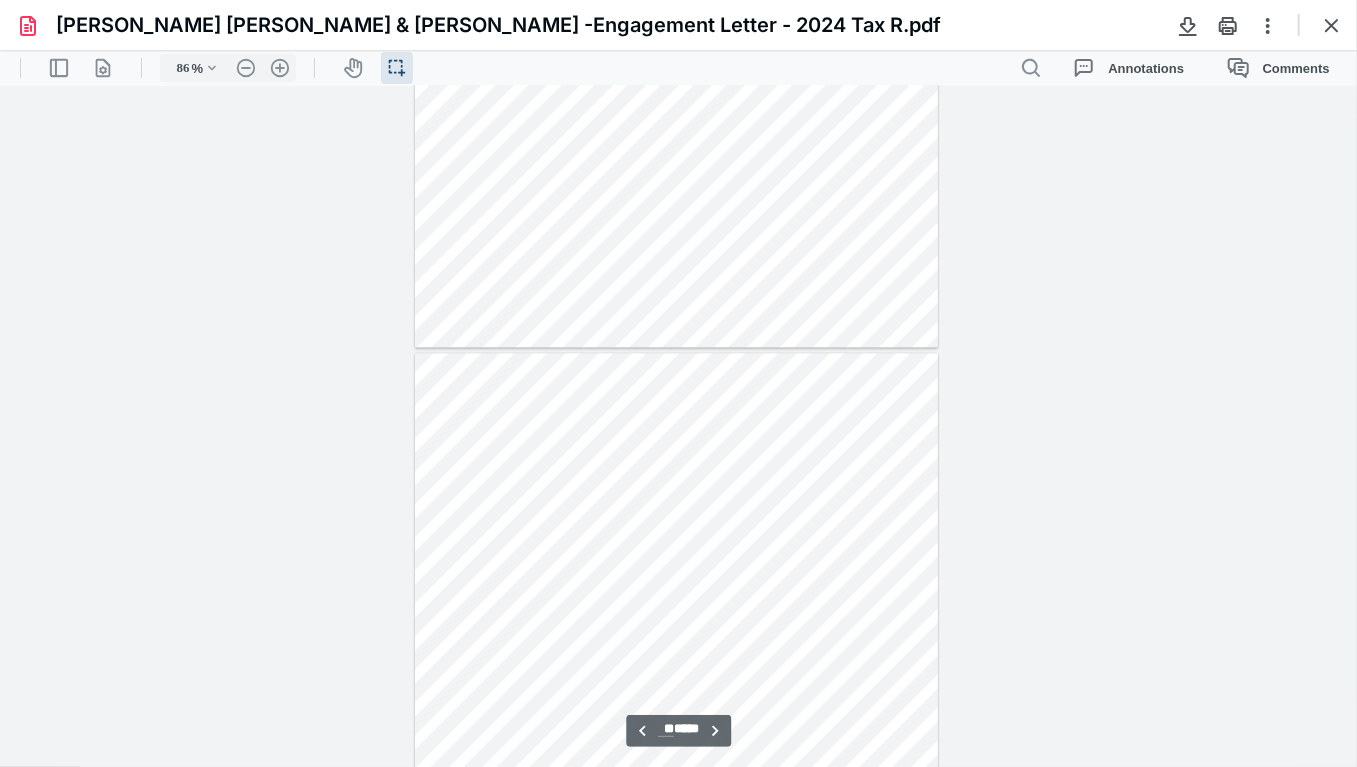 scroll, scrollTop: 10631, scrollLeft: 0, axis: vertical 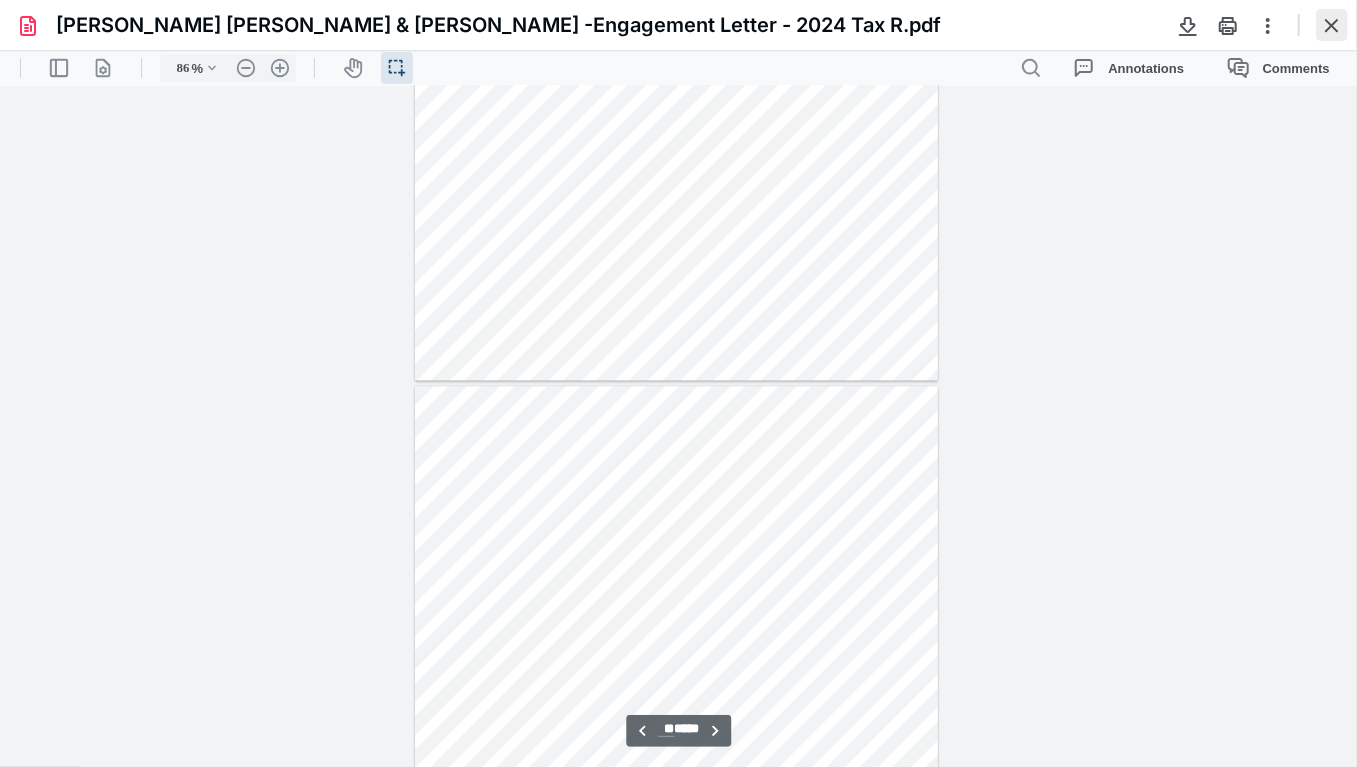 click at bounding box center (1332, 25) 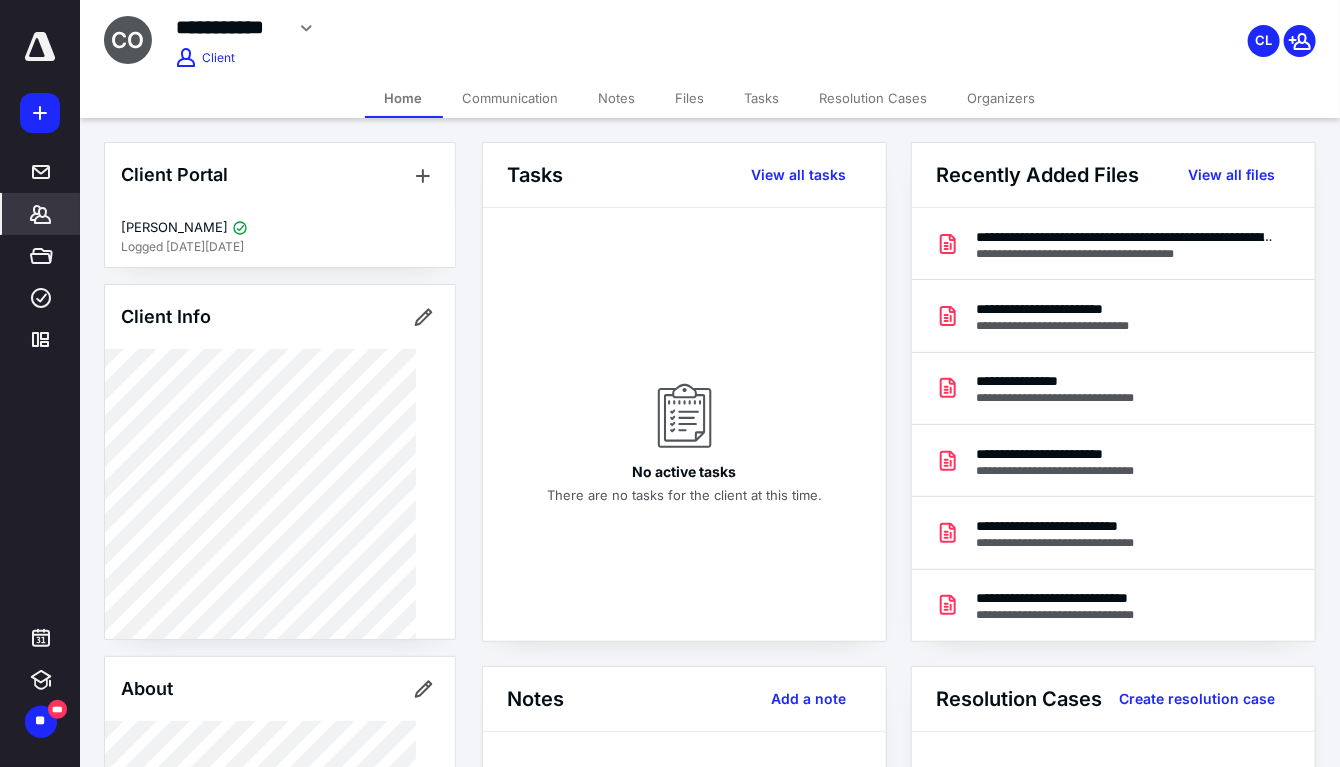 click 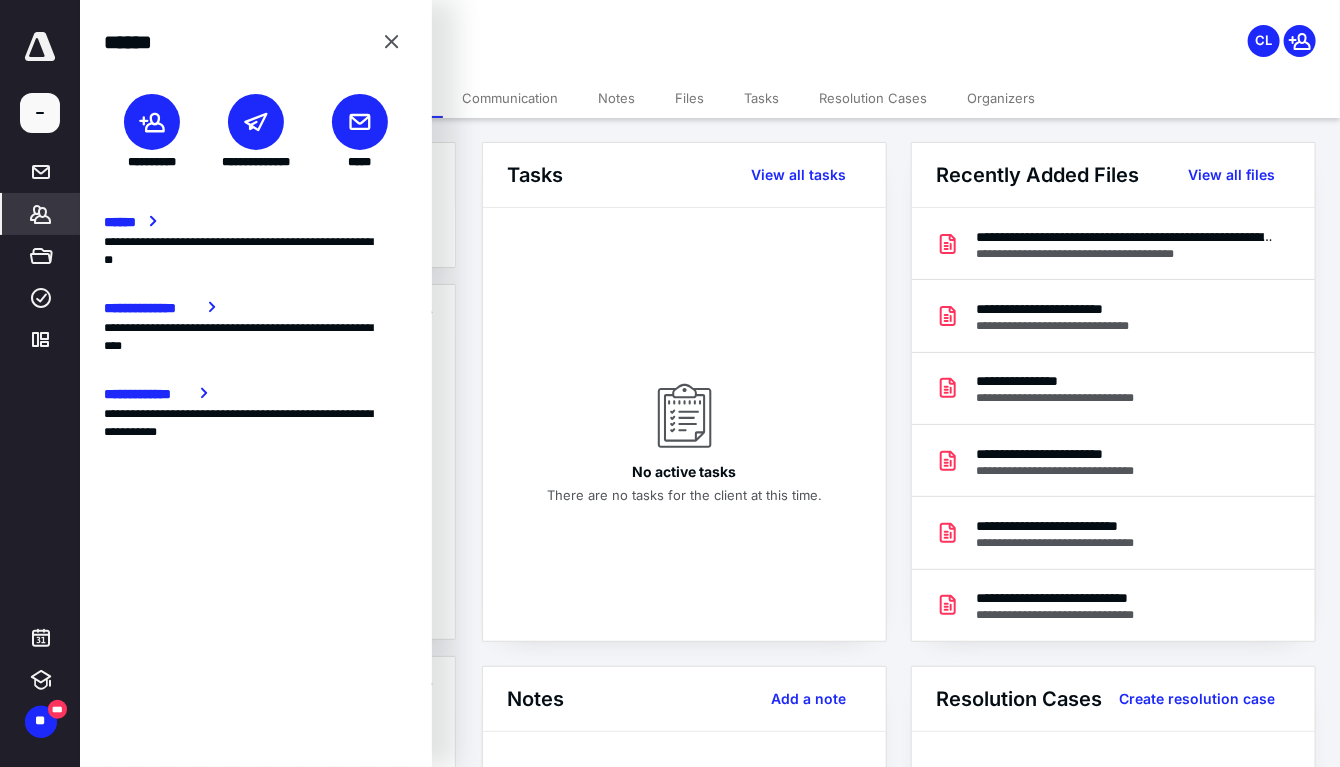 click 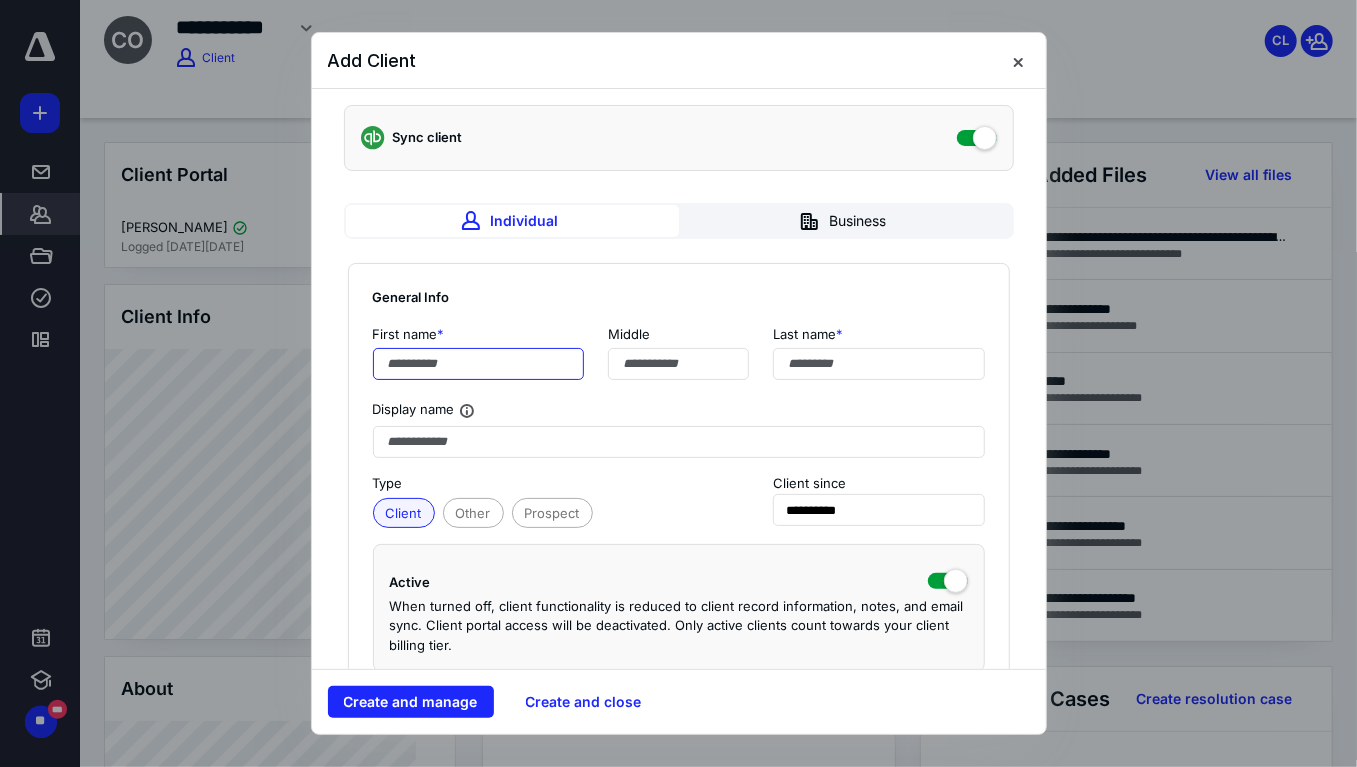 click at bounding box center [479, 364] 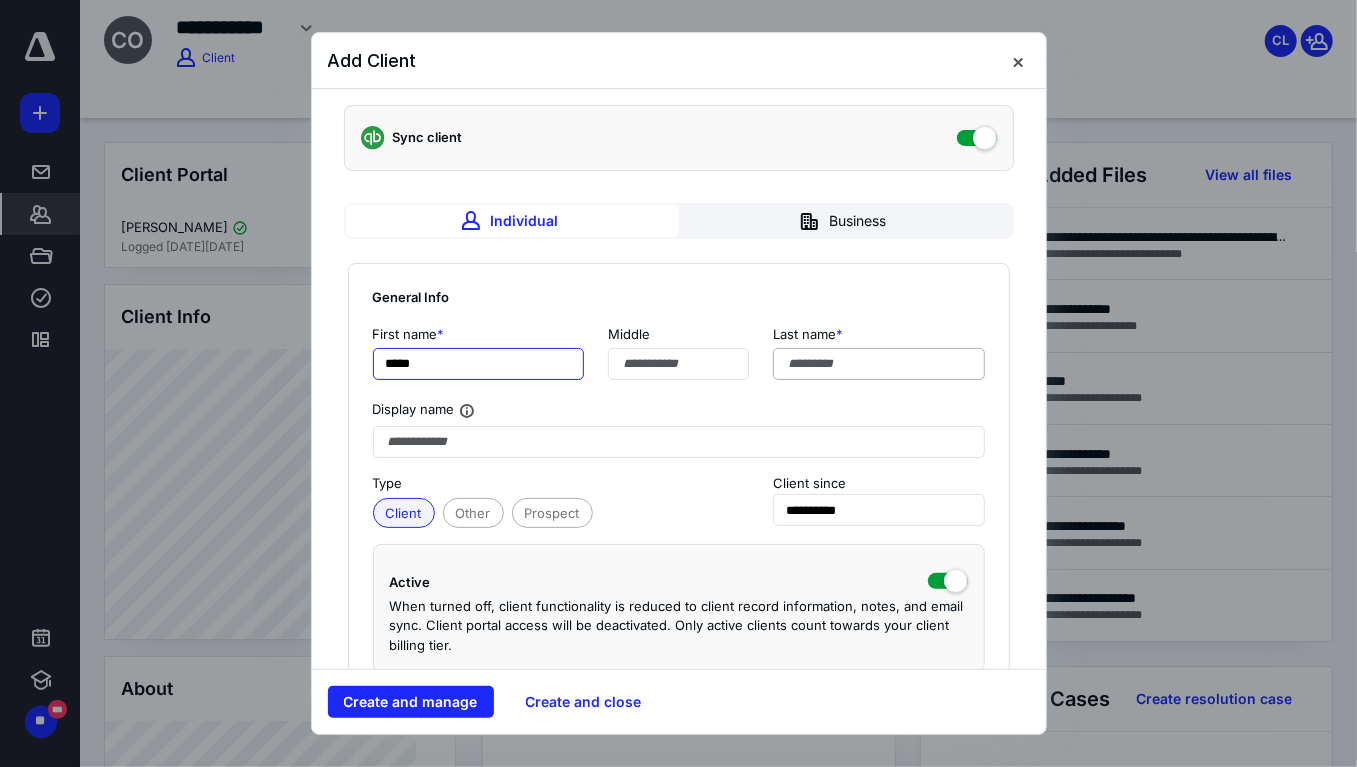 type on "*****" 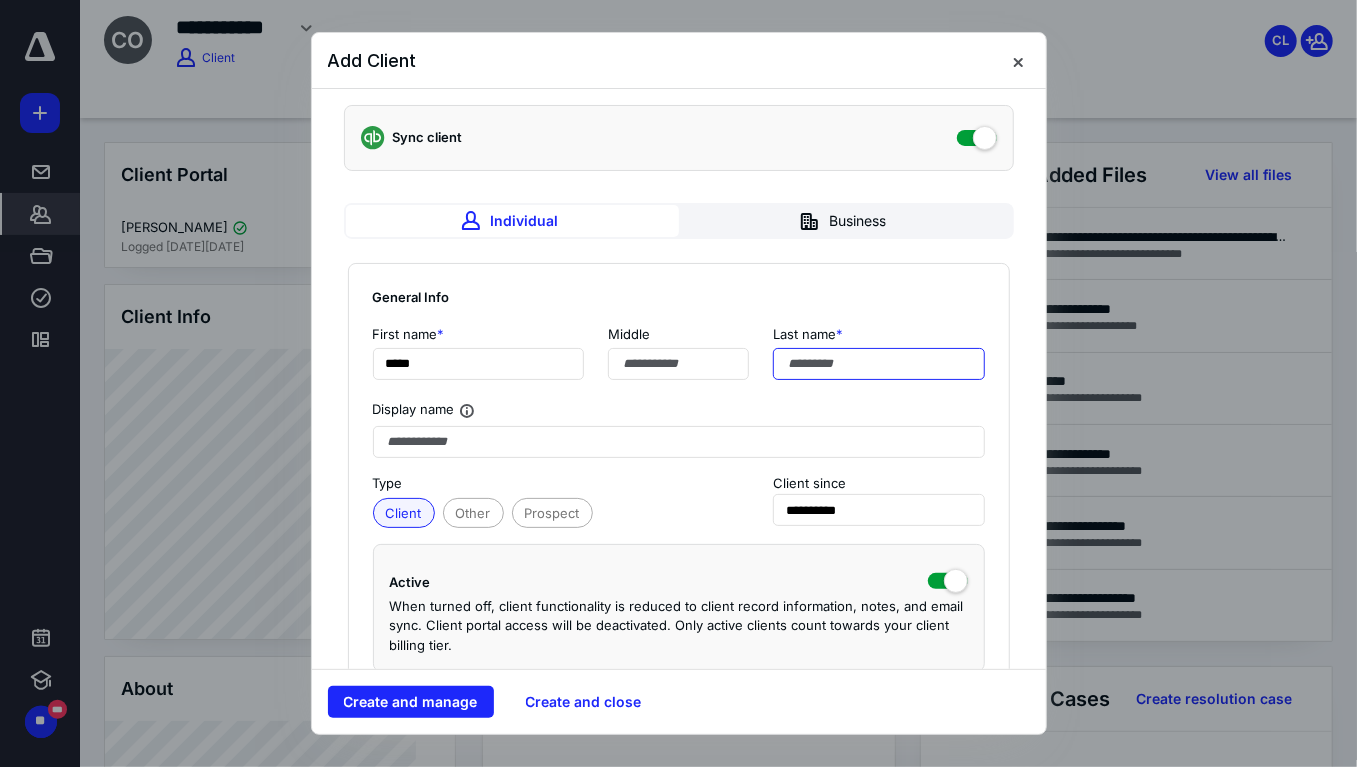 click at bounding box center (879, 364) 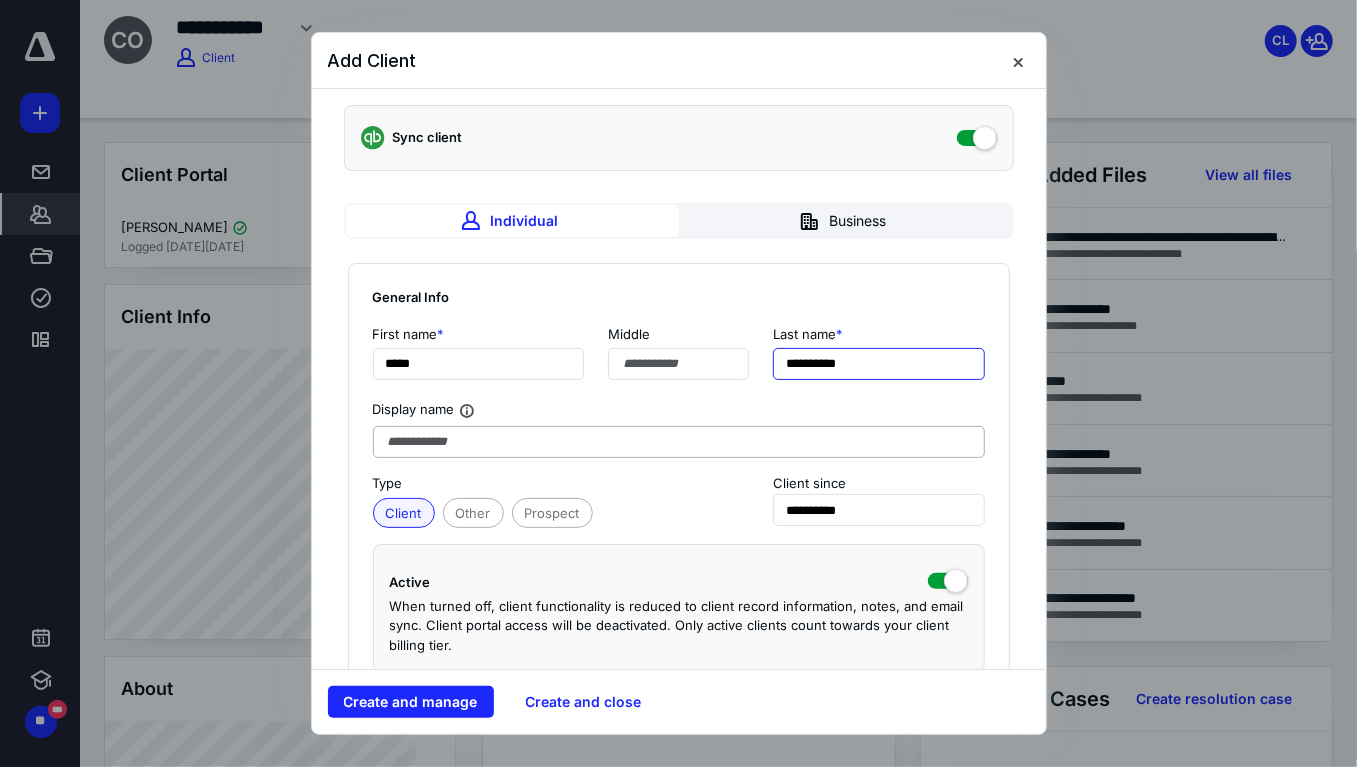 type on "**********" 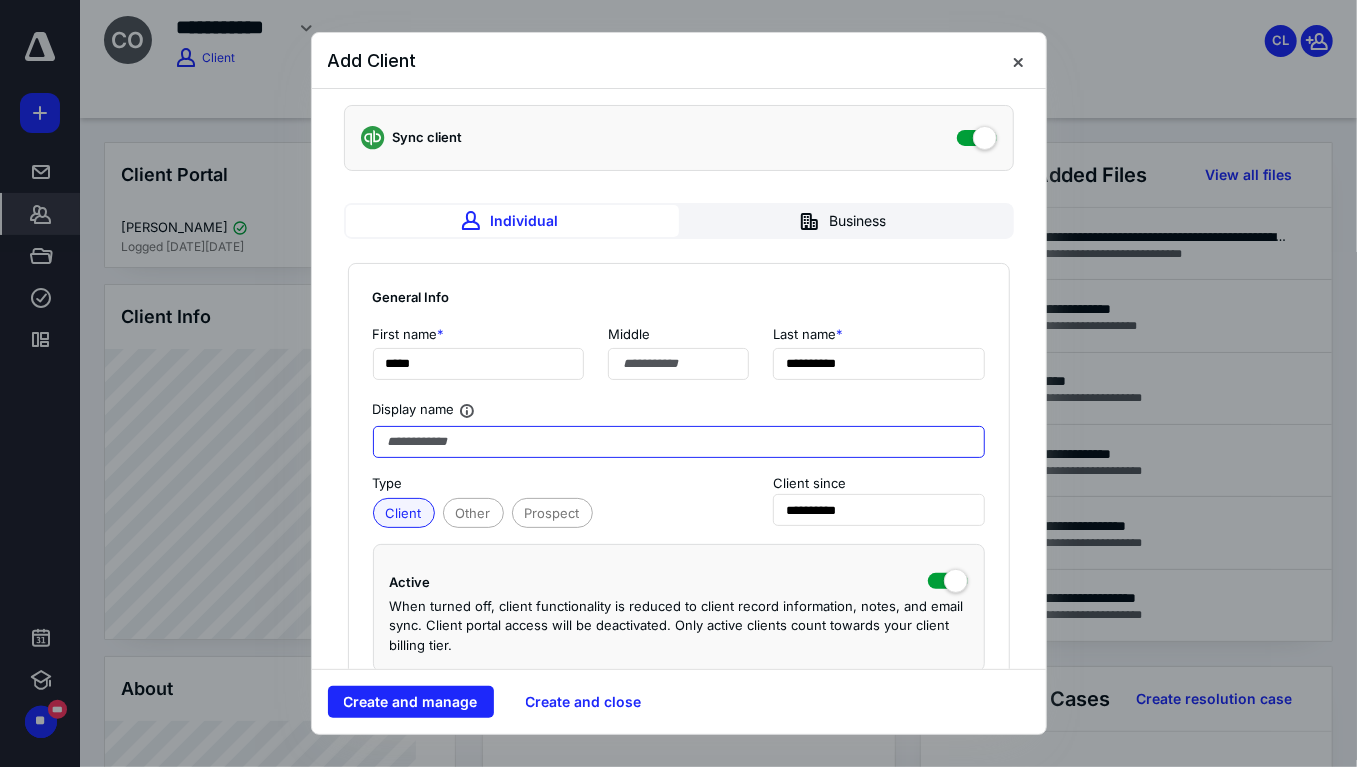 click at bounding box center [679, 442] 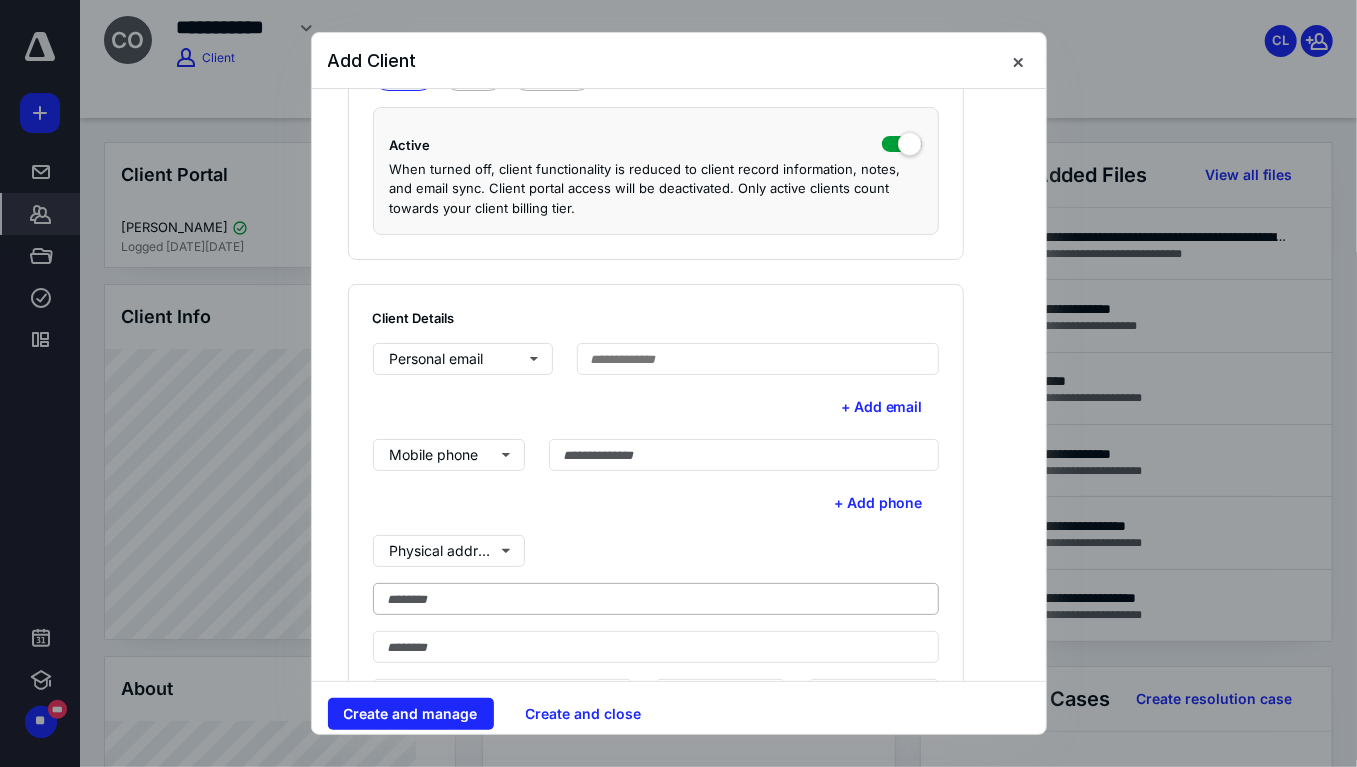 scroll, scrollTop: 555, scrollLeft: 0, axis: vertical 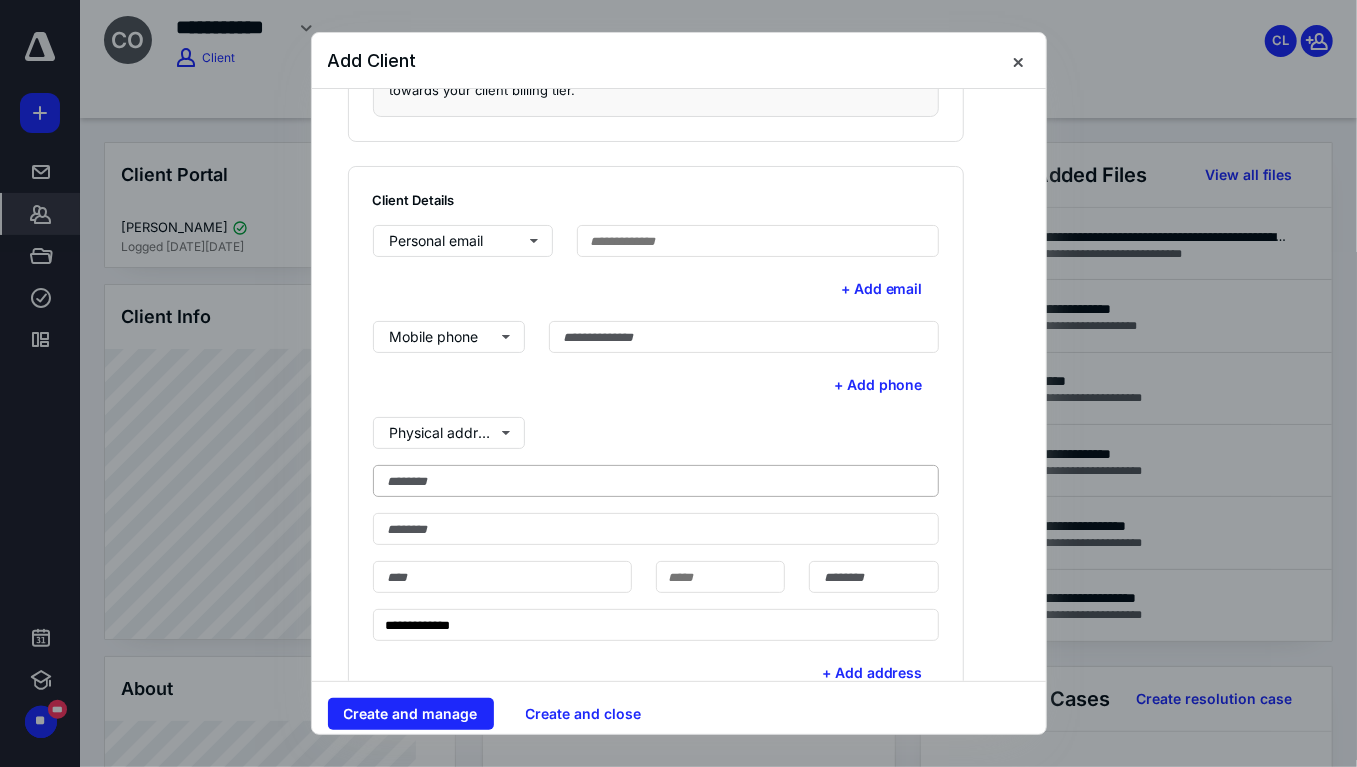 type on "**********" 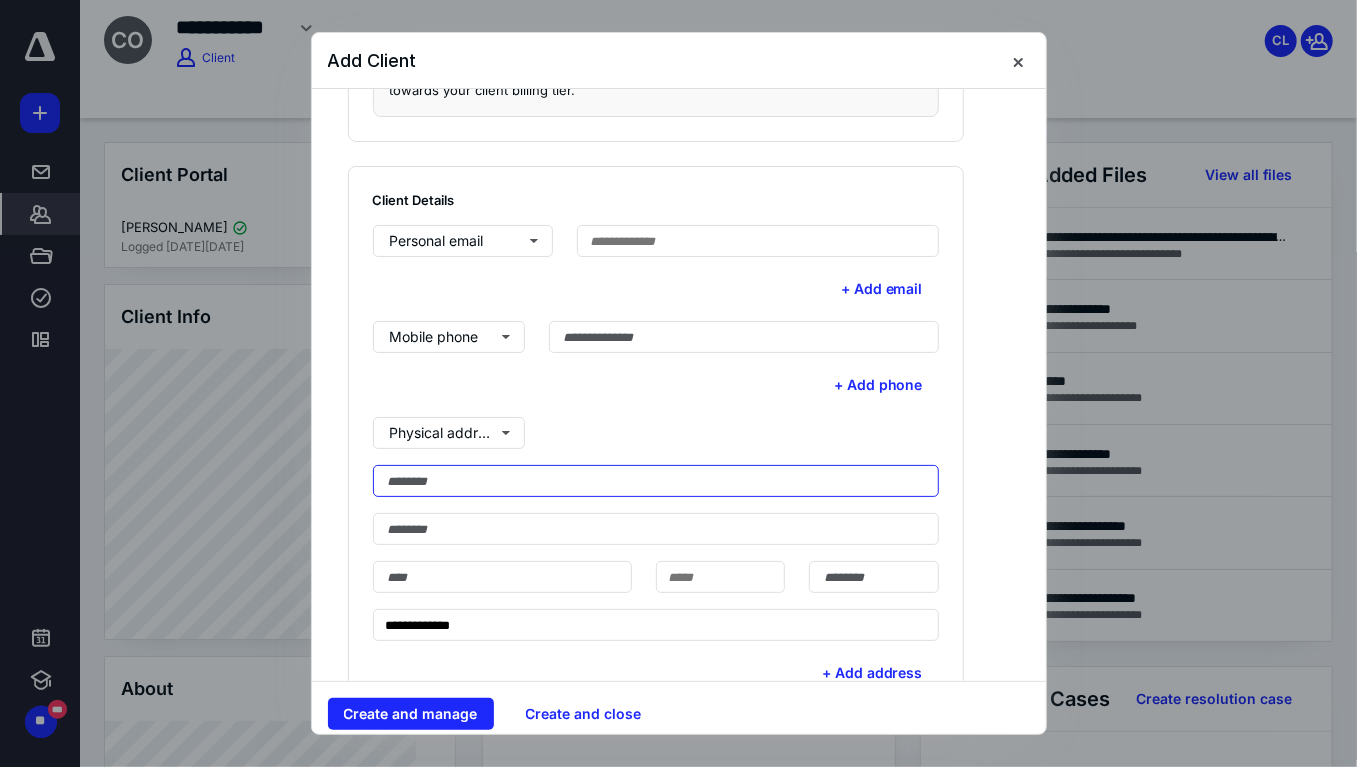 click at bounding box center [656, 481] 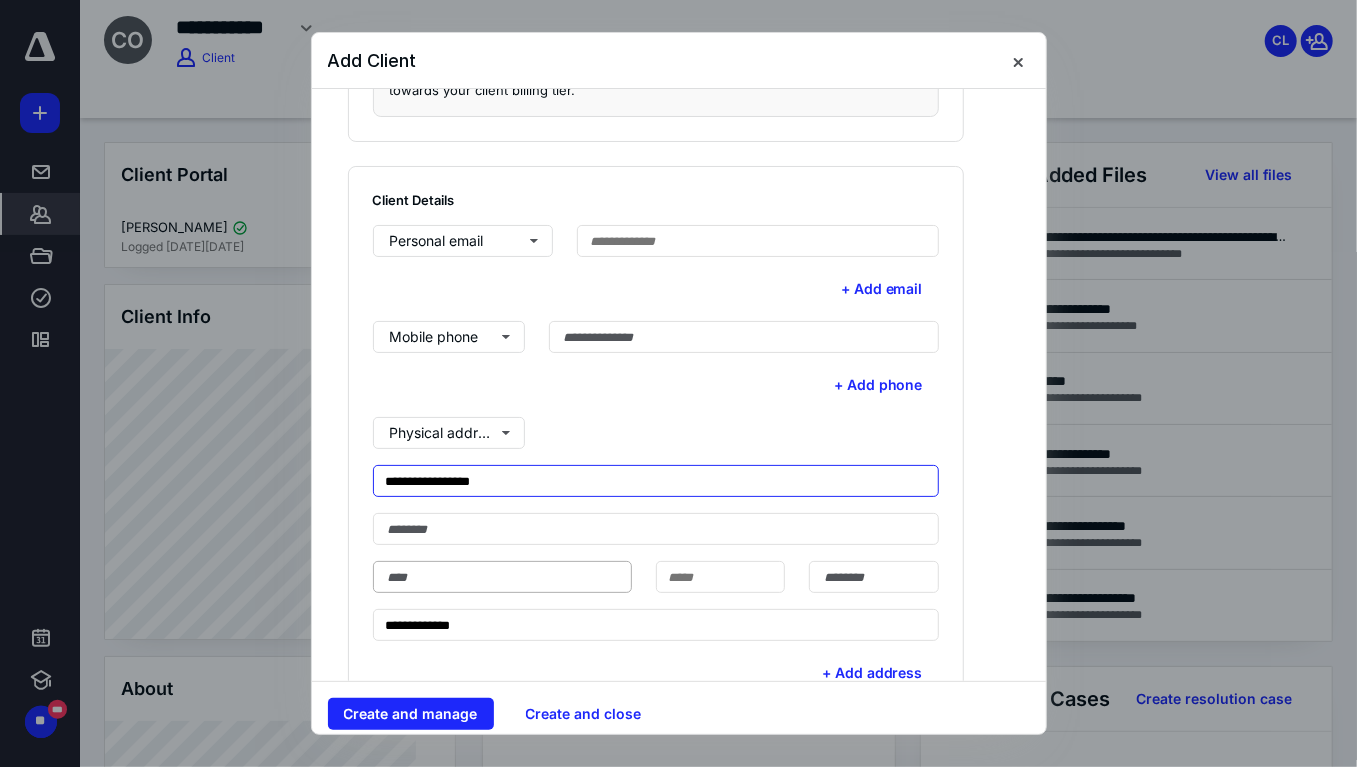 type on "**********" 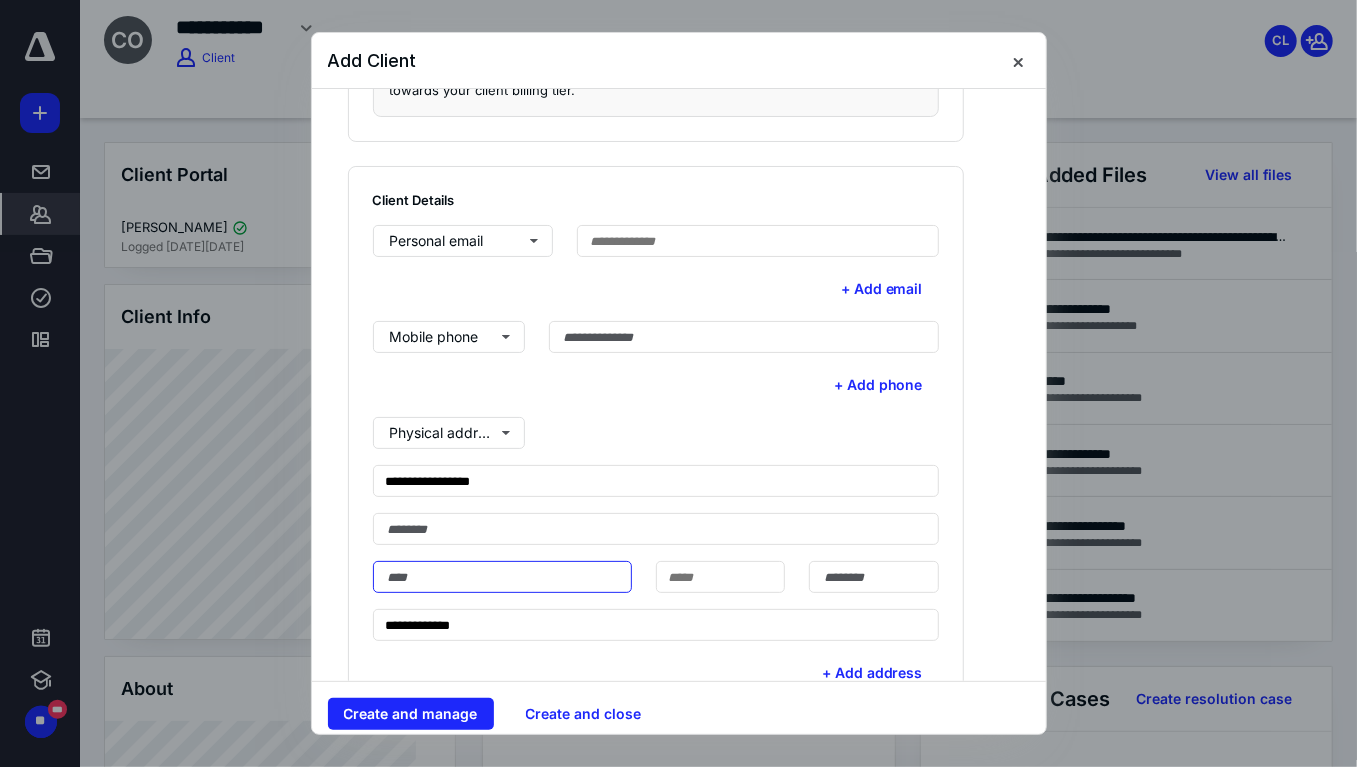 click at bounding box center [502, 577] 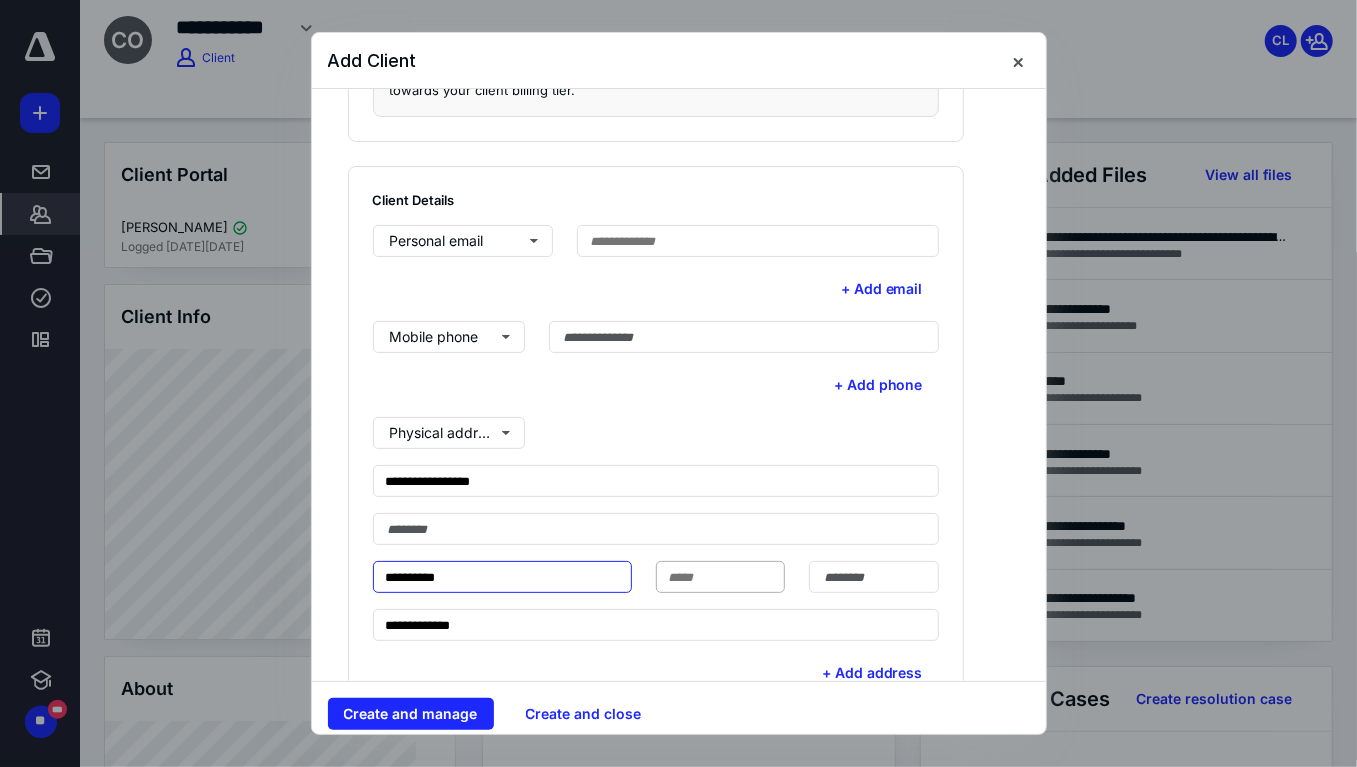 type on "**********" 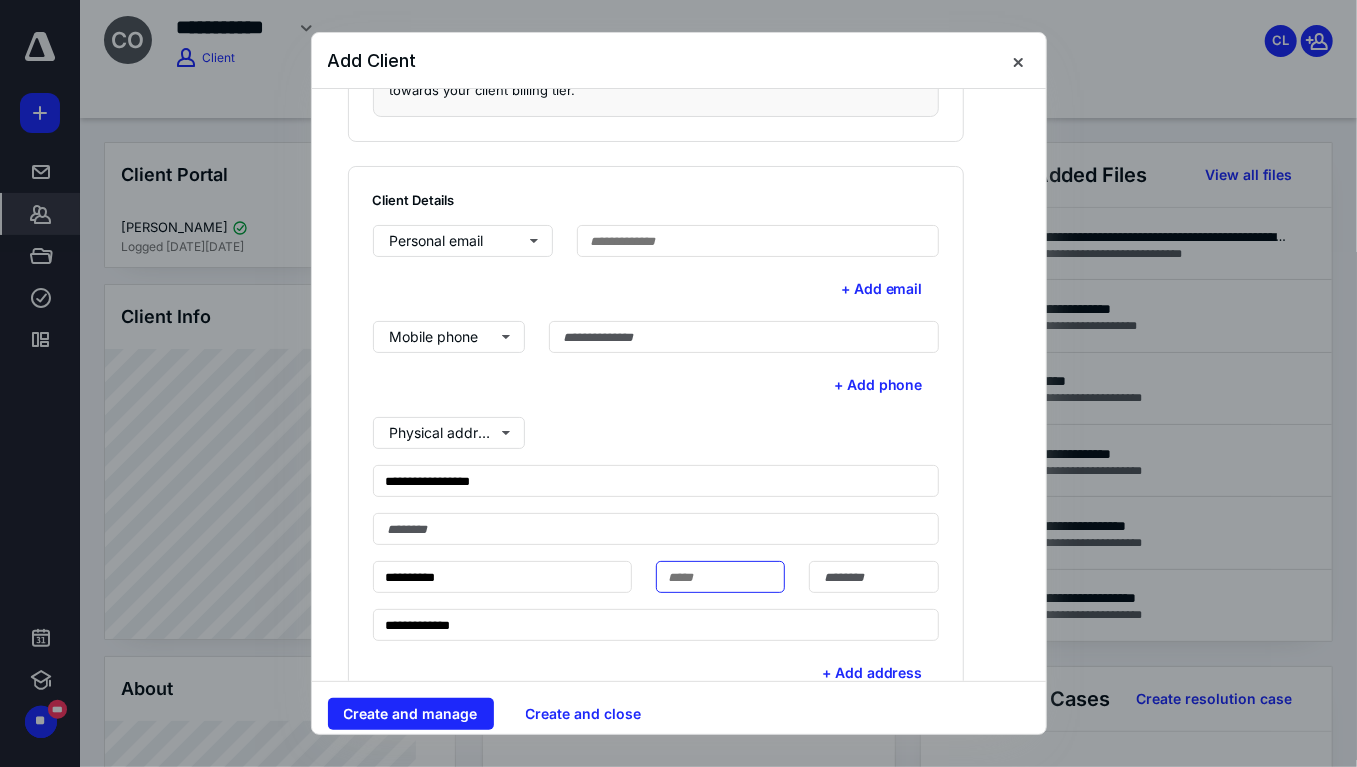 click at bounding box center (721, 577) 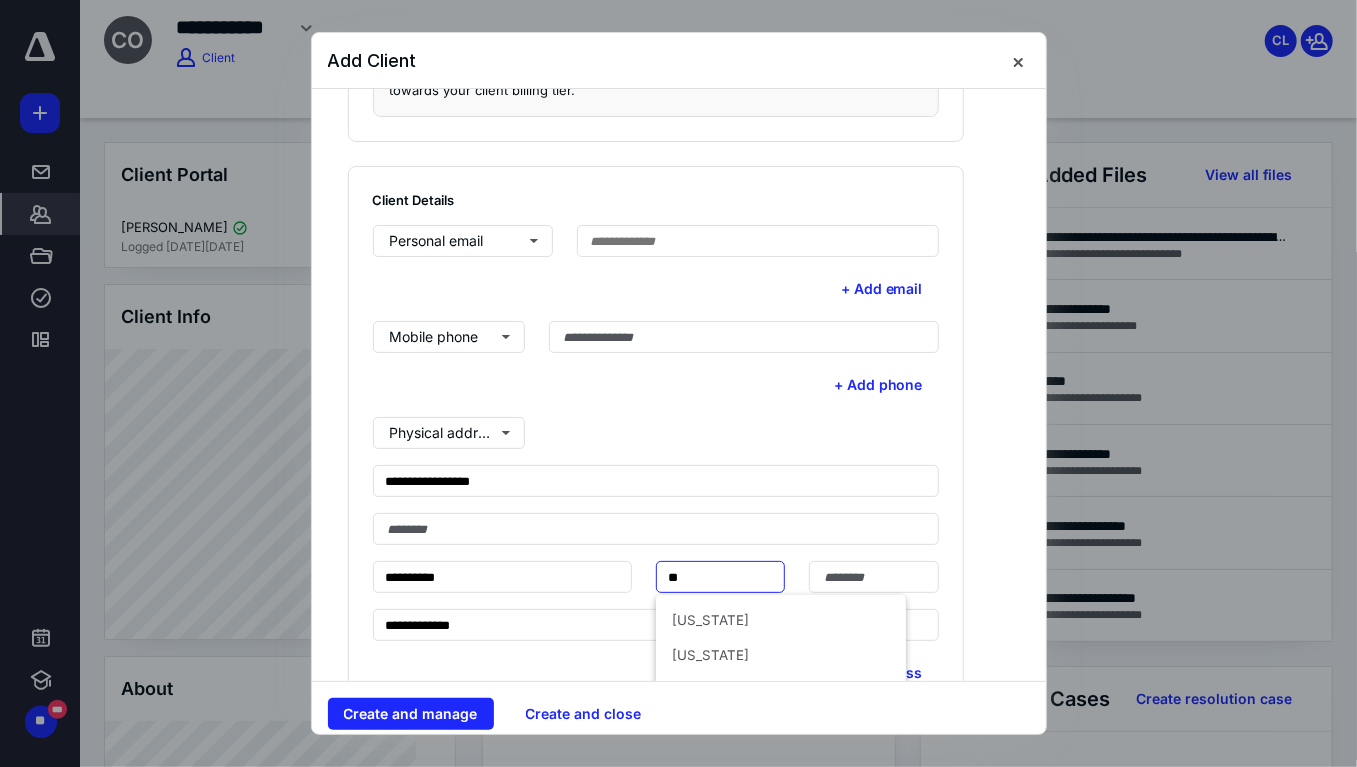 drag, startPoint x: 703, startPoint y: 558, endPoint x: 867, endPoint y: 549, distance: 164.24677 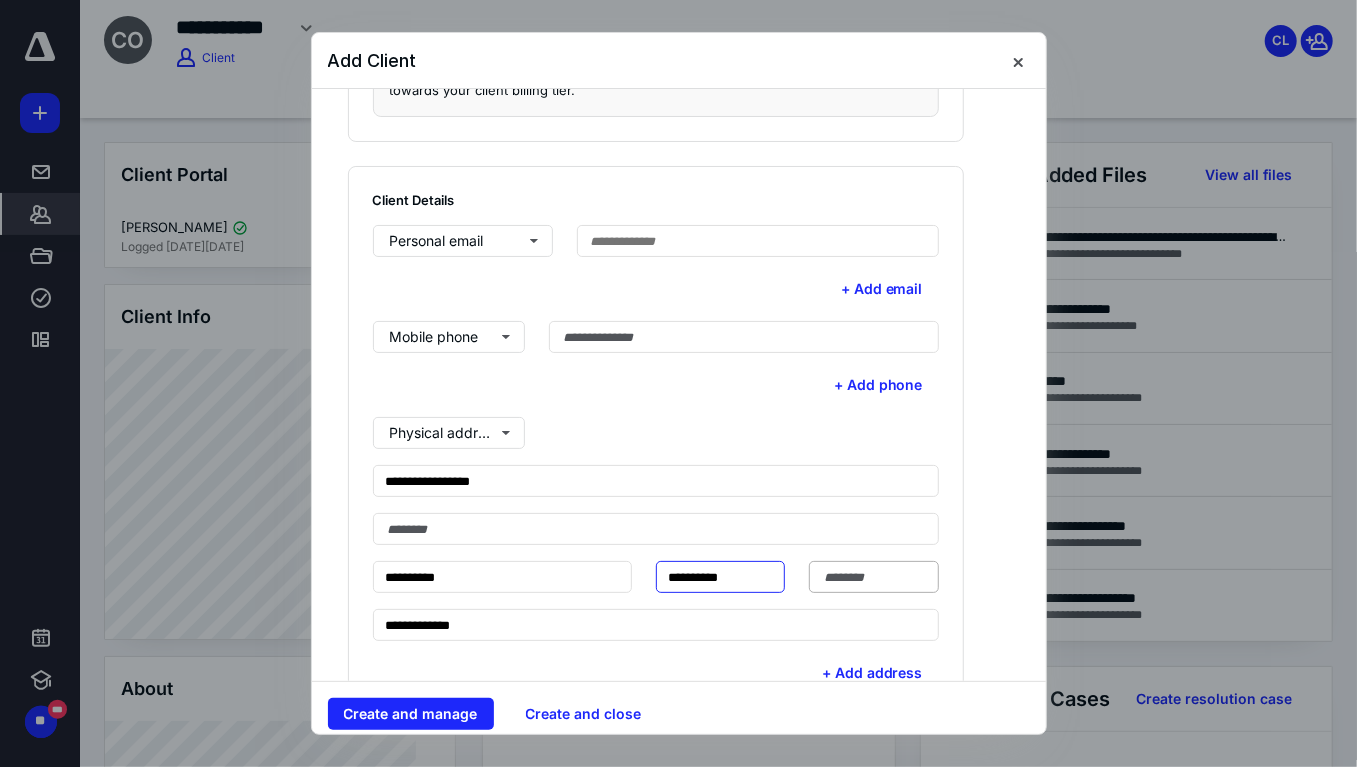 type on "**********" 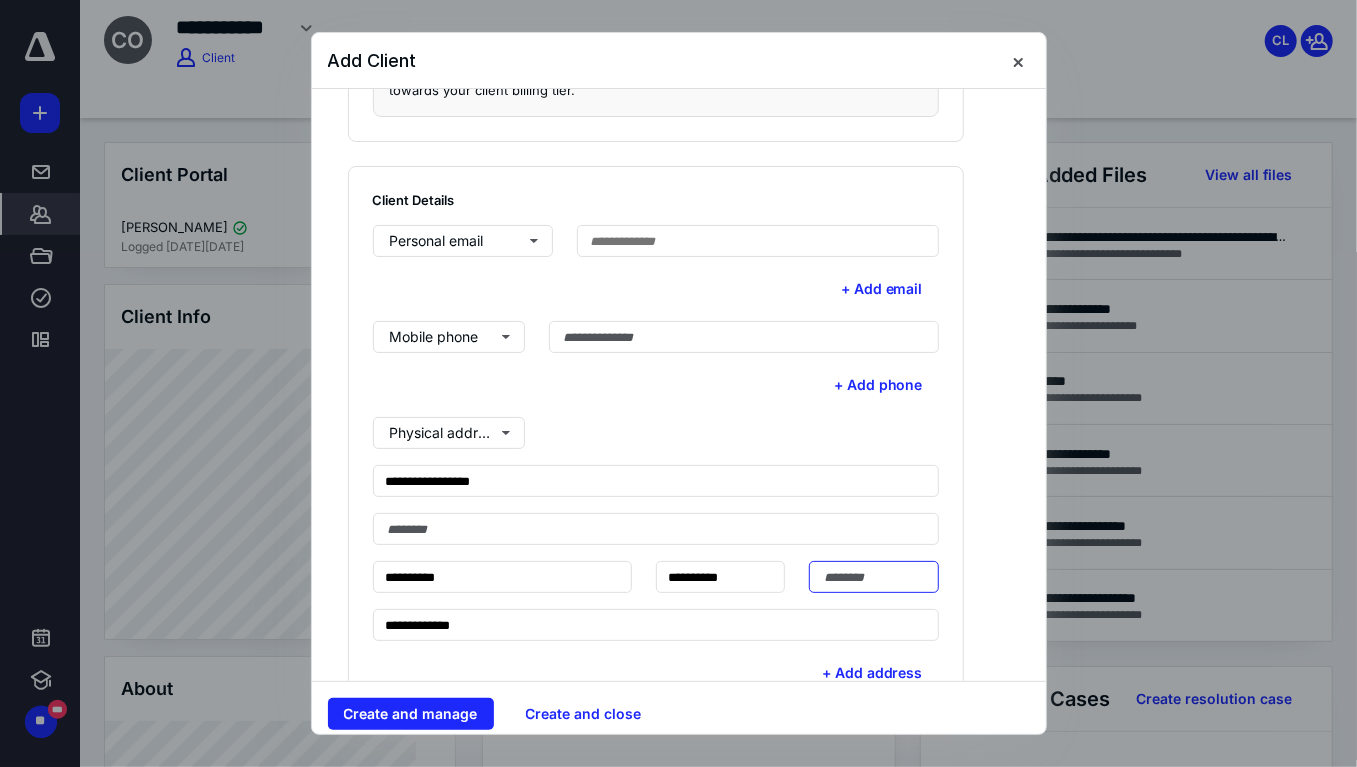 click at bounding box center (874, 577) 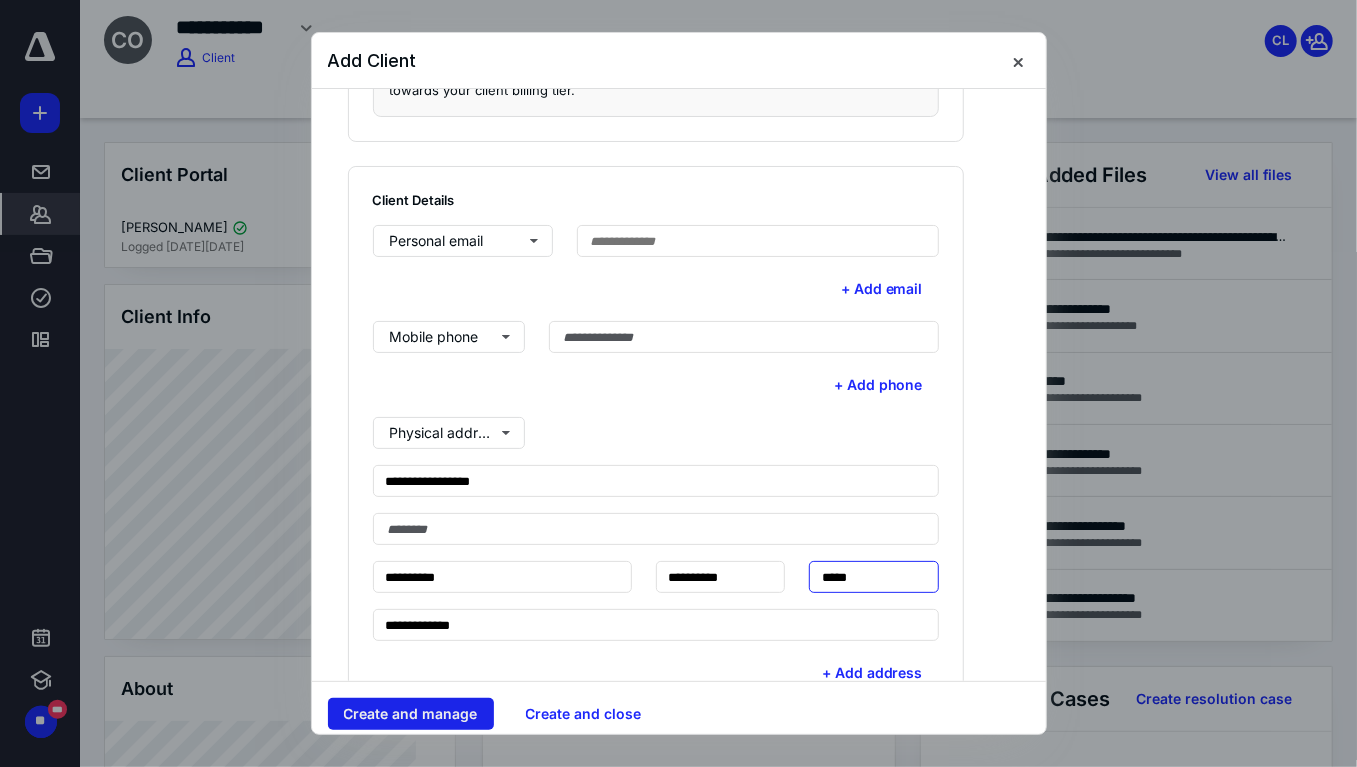type on "*****" 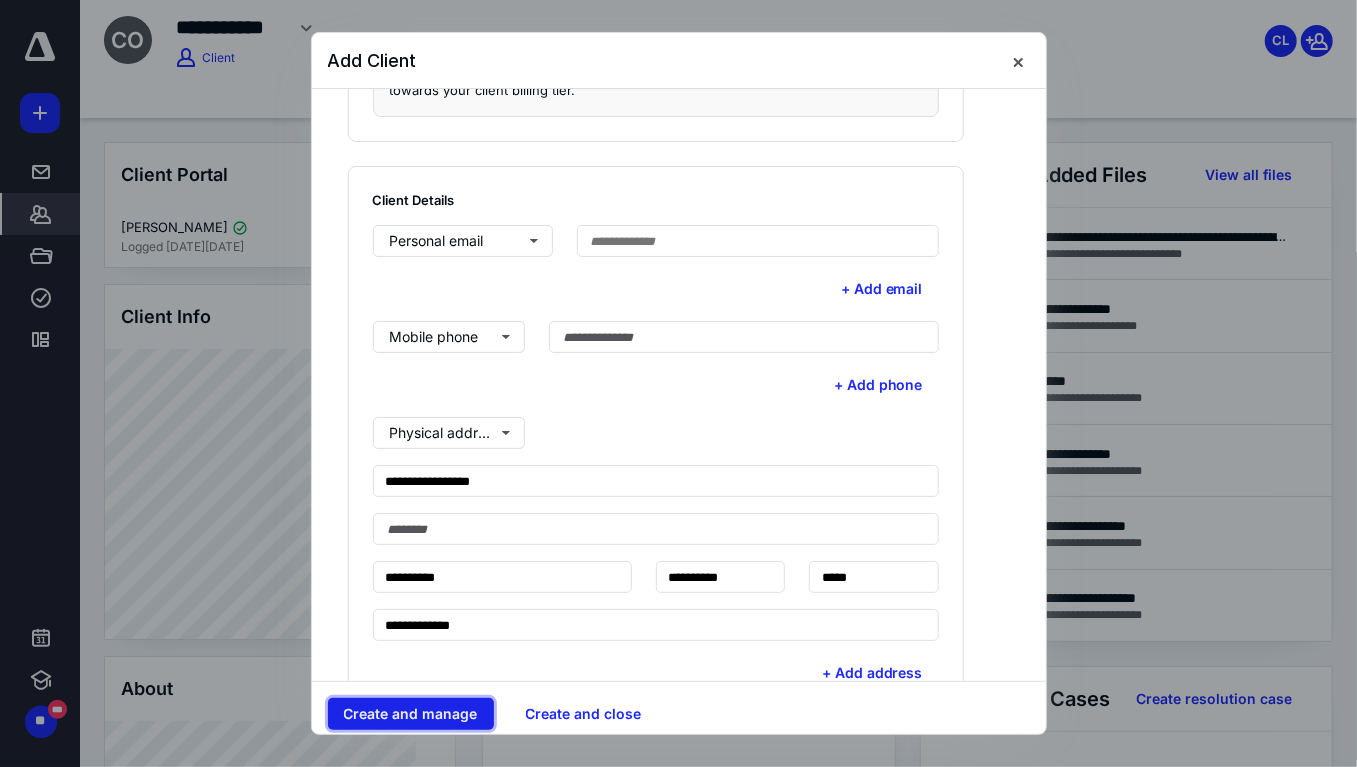click on "Create and manage" at bounding box center [411, 714] 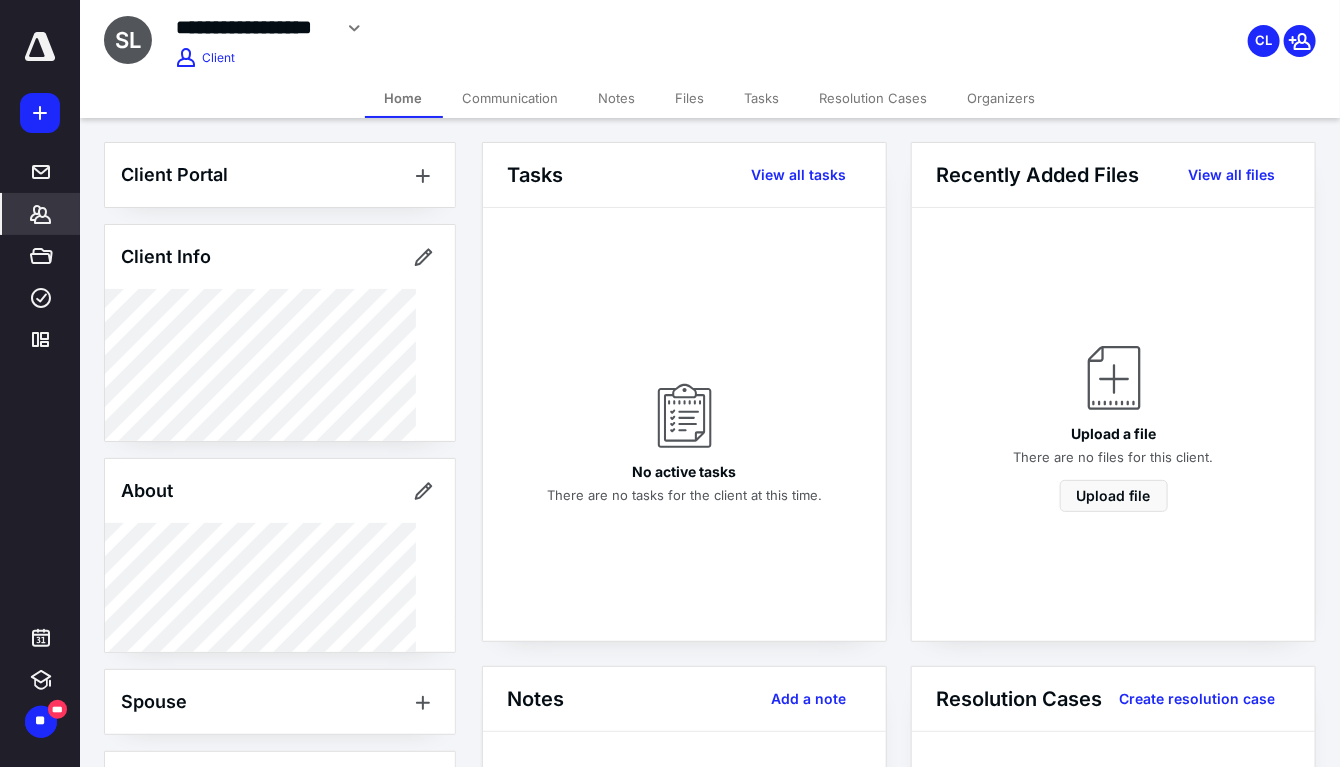 click on "Files" at bounding box center [690, 98] 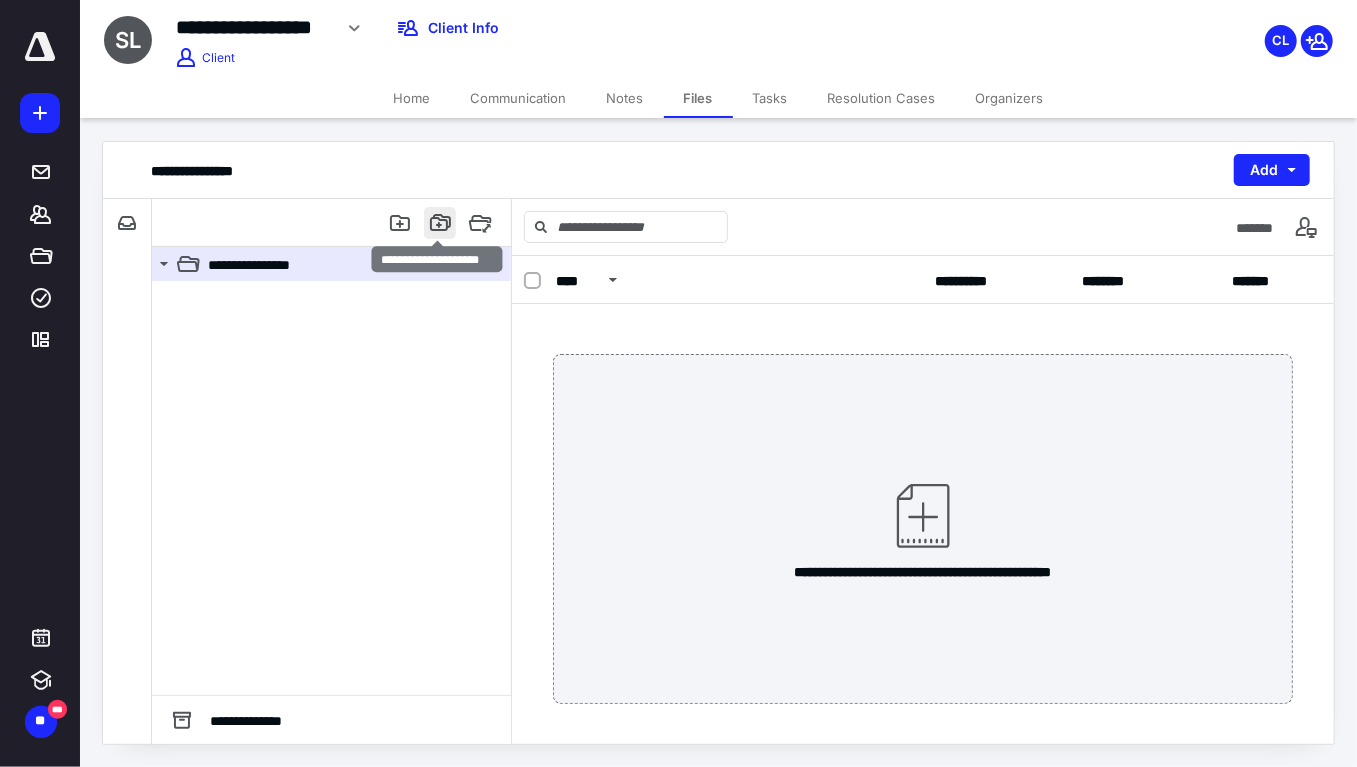 click at bounding box center [440, 223] 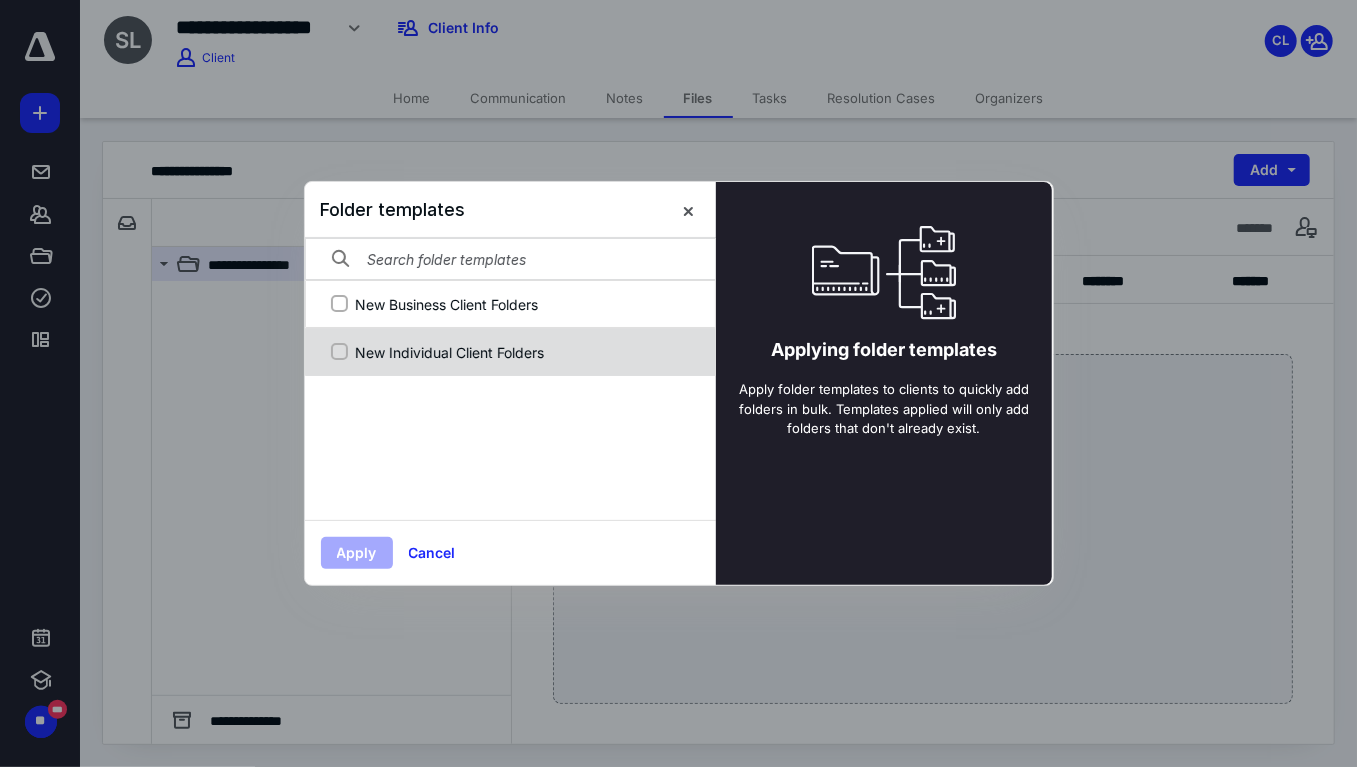click on "New Individual Client Folders" at bounding box center (521, 352) 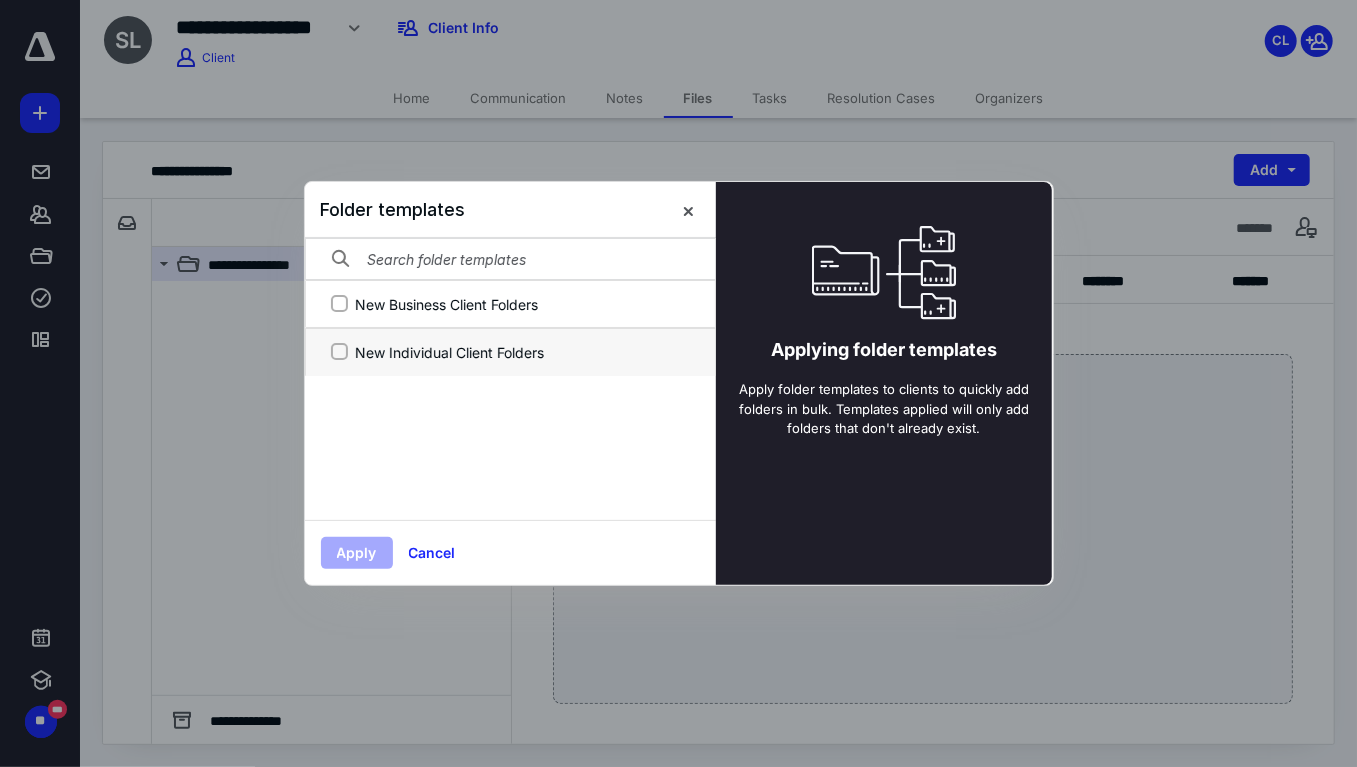 click on "New Individual Client Folders" at bounding box center [339, 352] 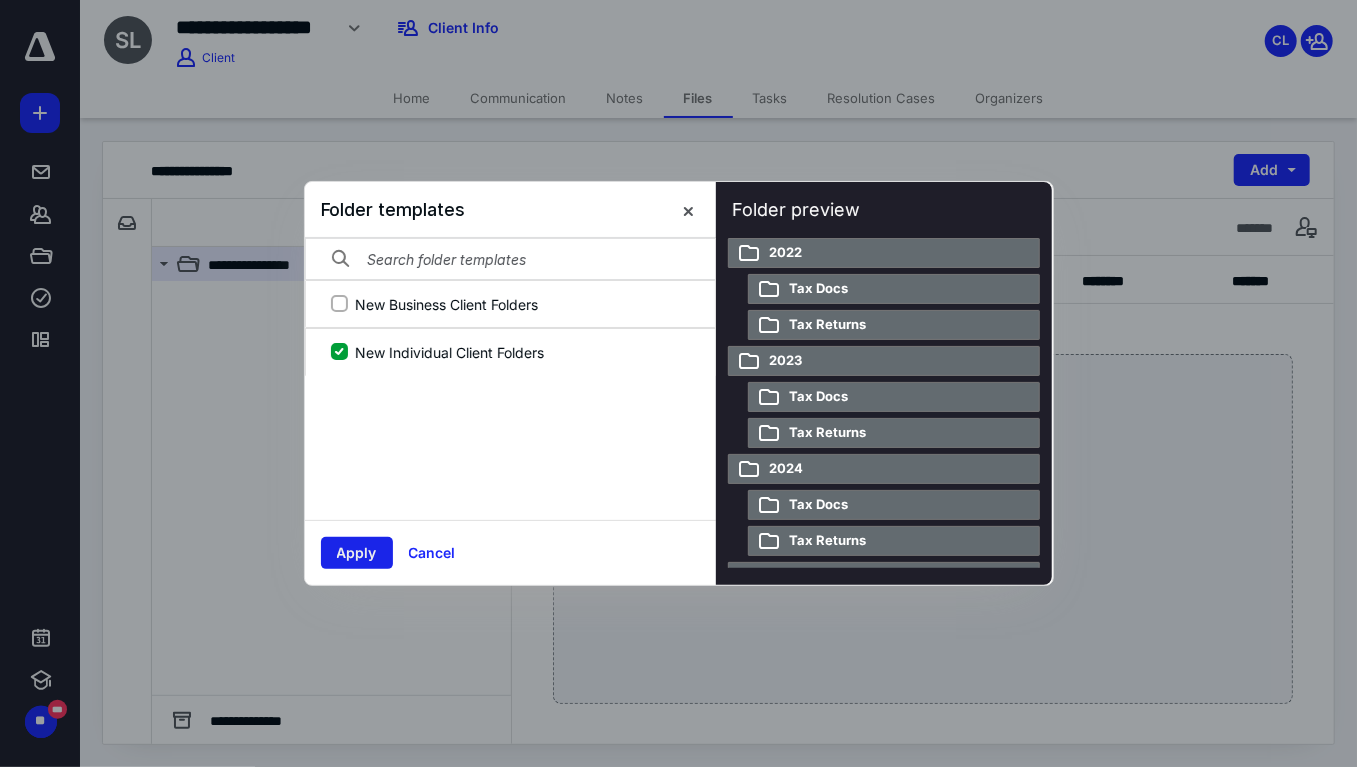 click on "Apply" at bounding box center (357, 553) 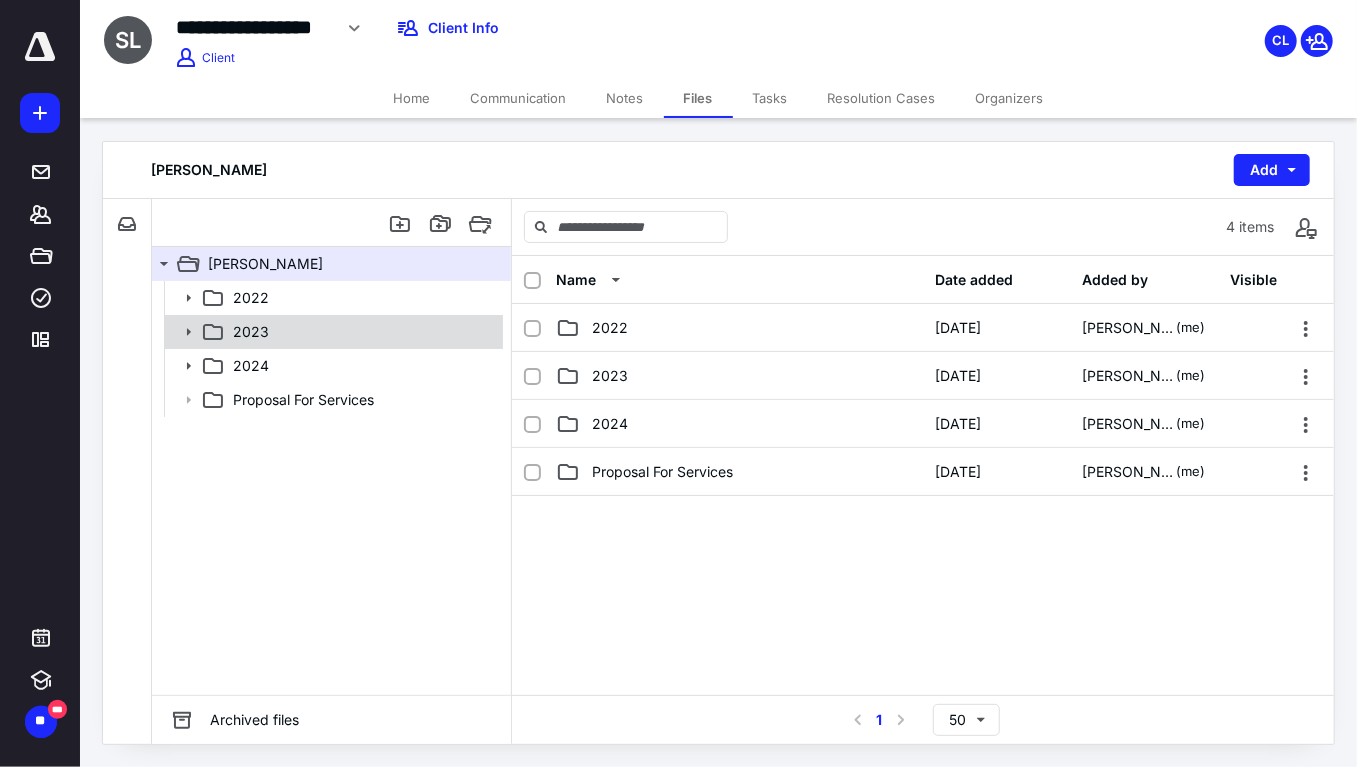 click 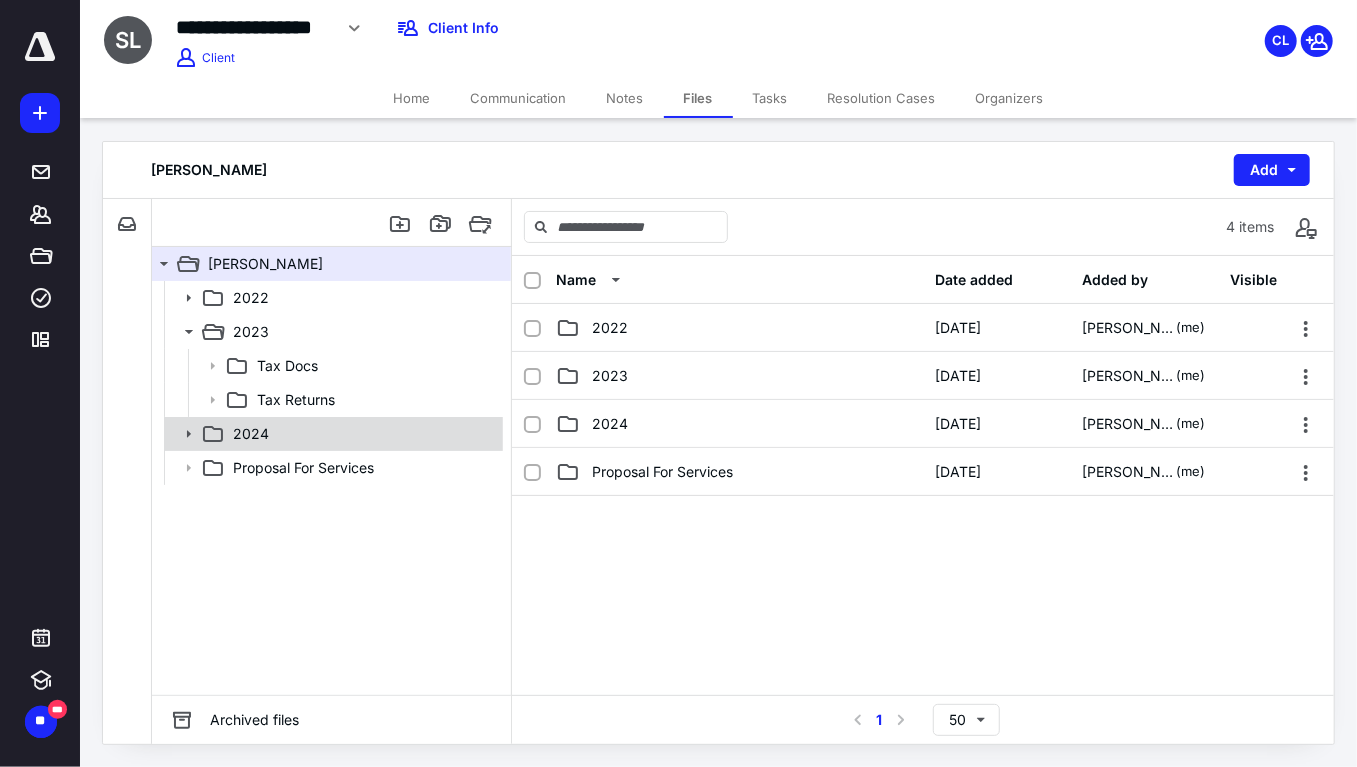 click 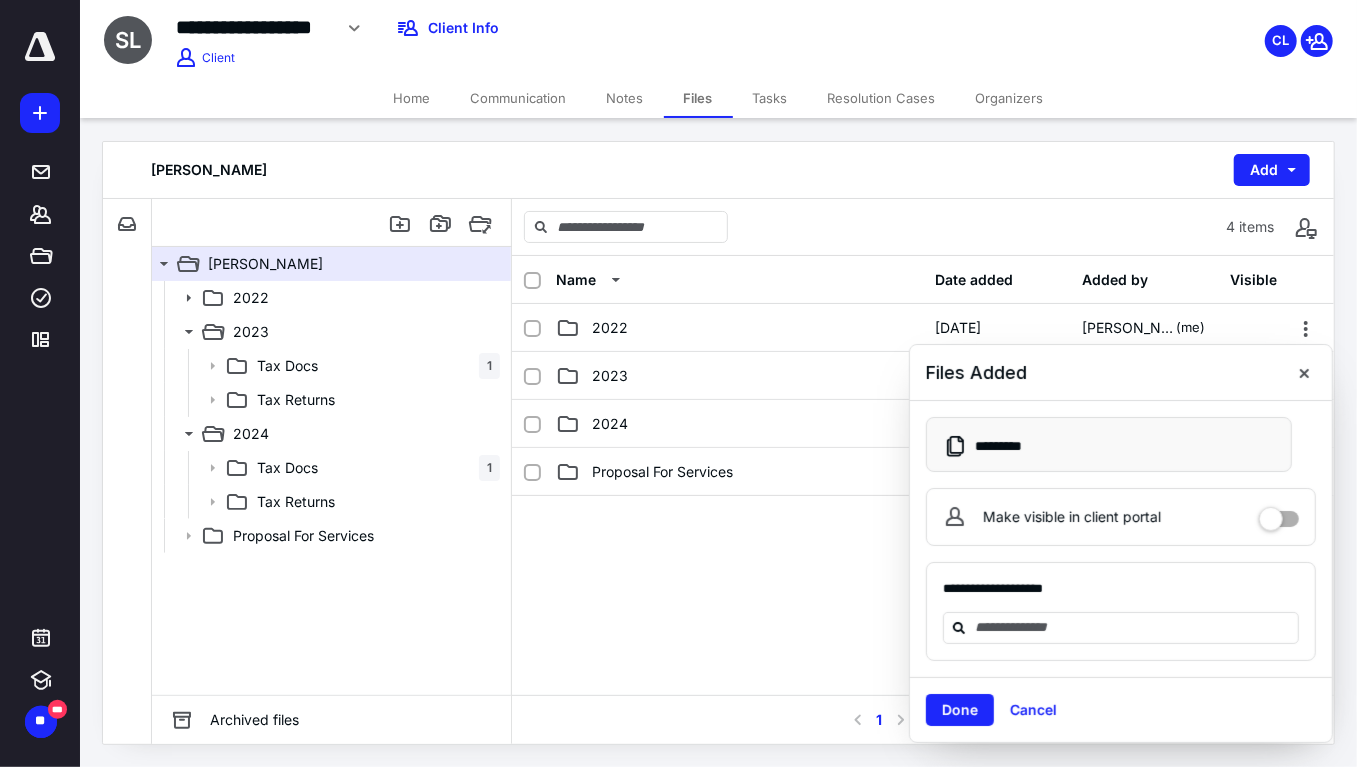drag, startPoint x: 1308, startPoint y: 397, endPoint x: 1346, endPoint y: 406, distance: 39.051247 